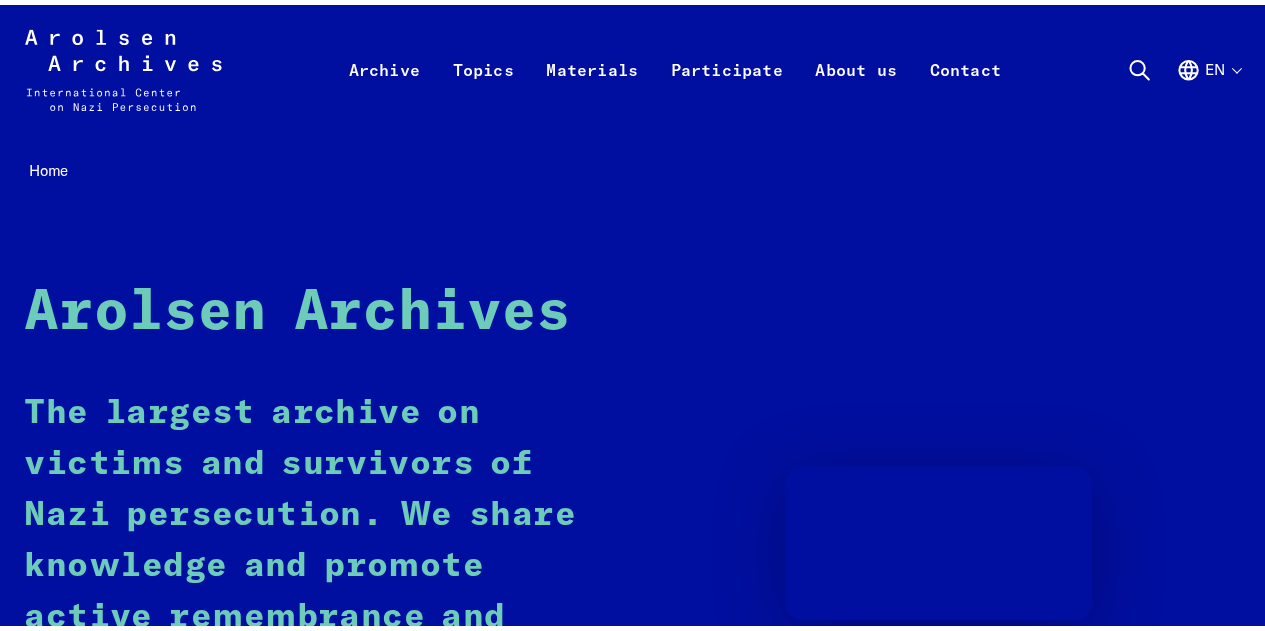 scroll, scrollTop: 0, scrollLeft: 0, axis: both 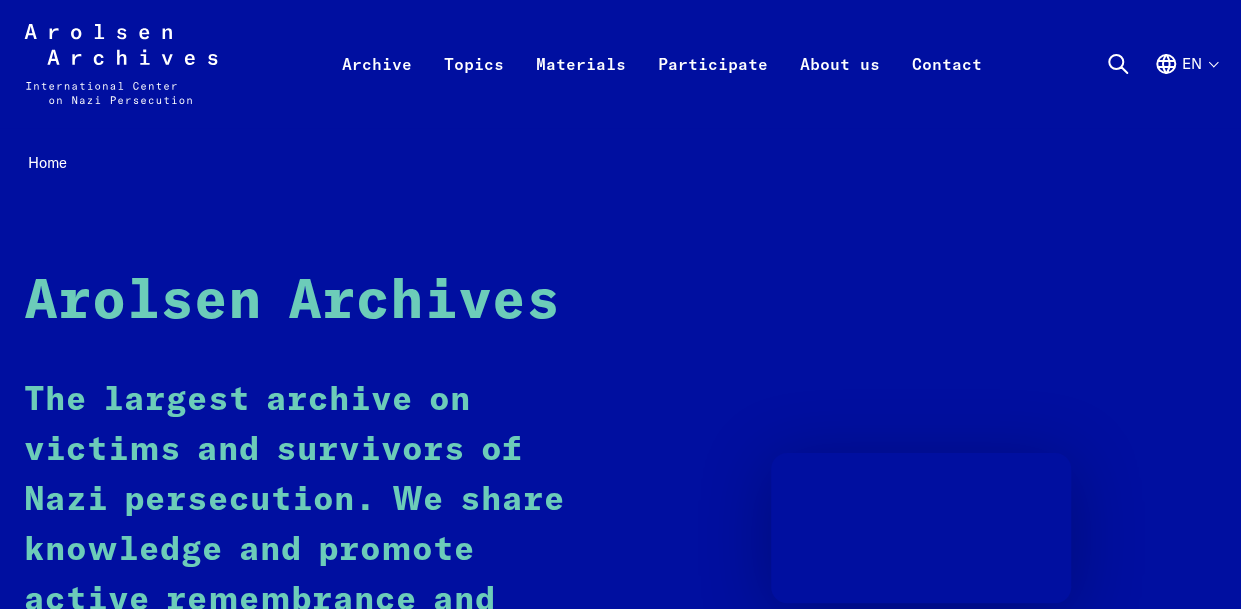 click 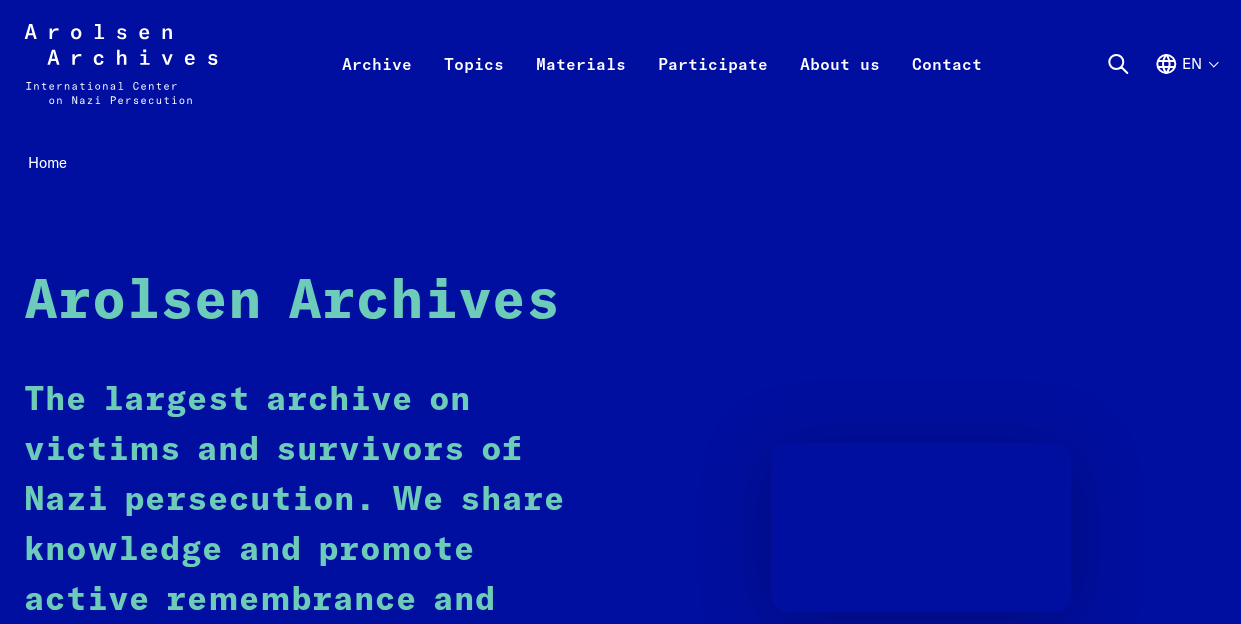 click 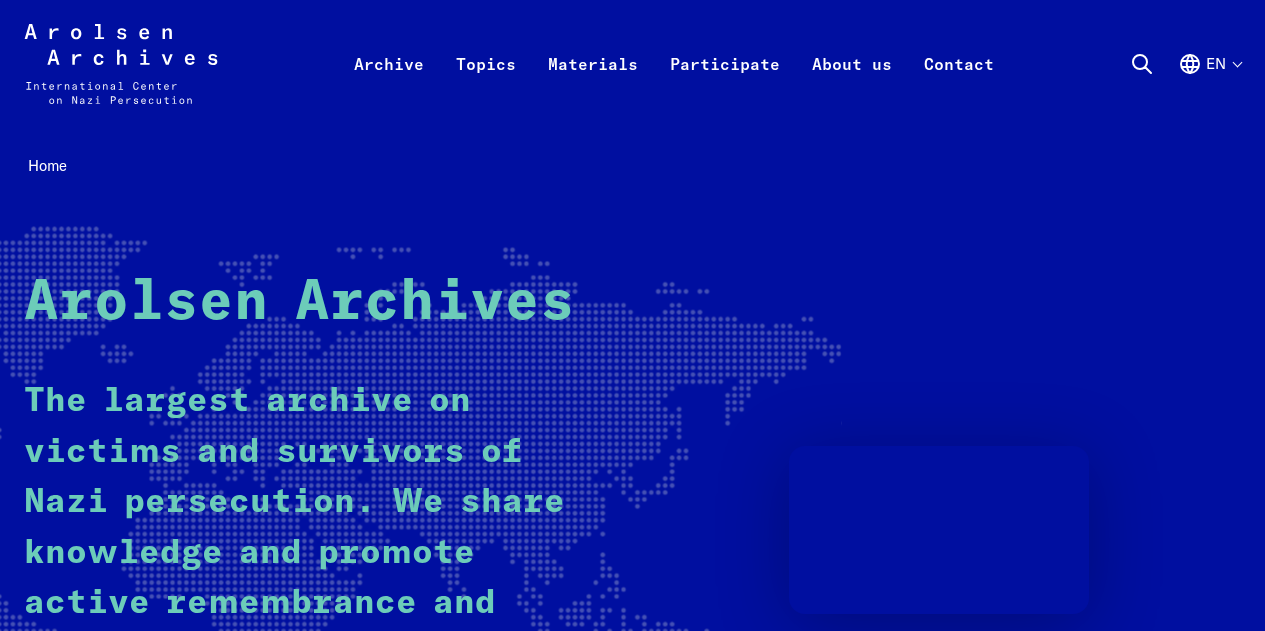 scroll, scrollTop: 0, scrollLeft: 0, axis: both 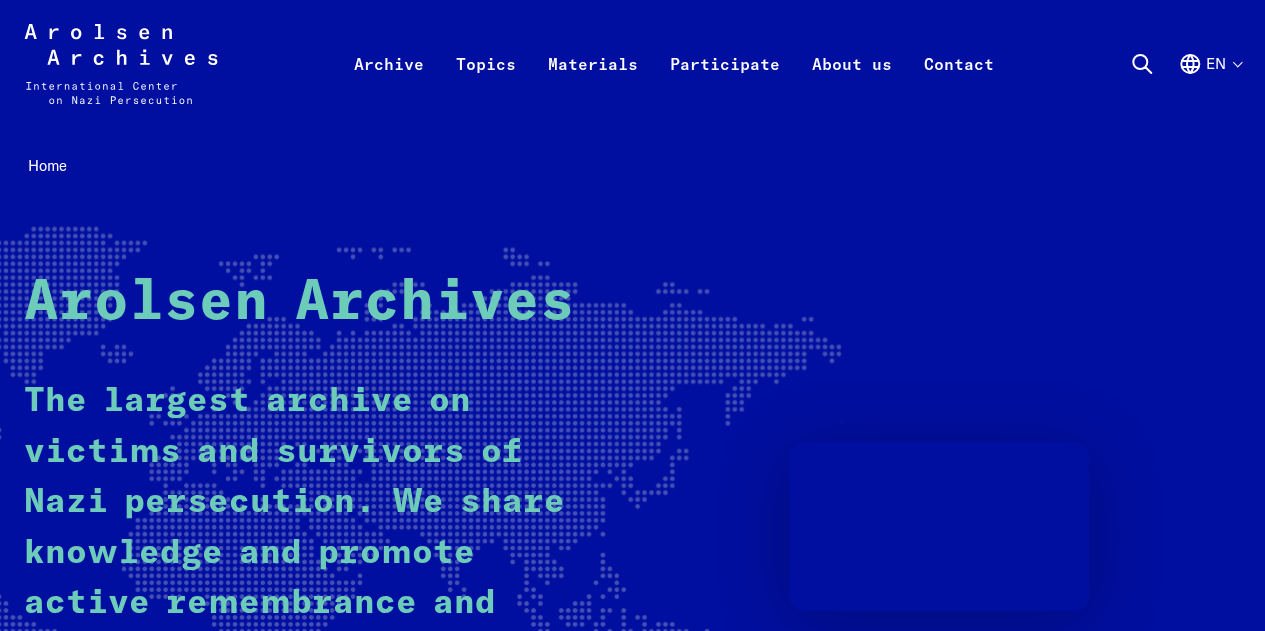 click 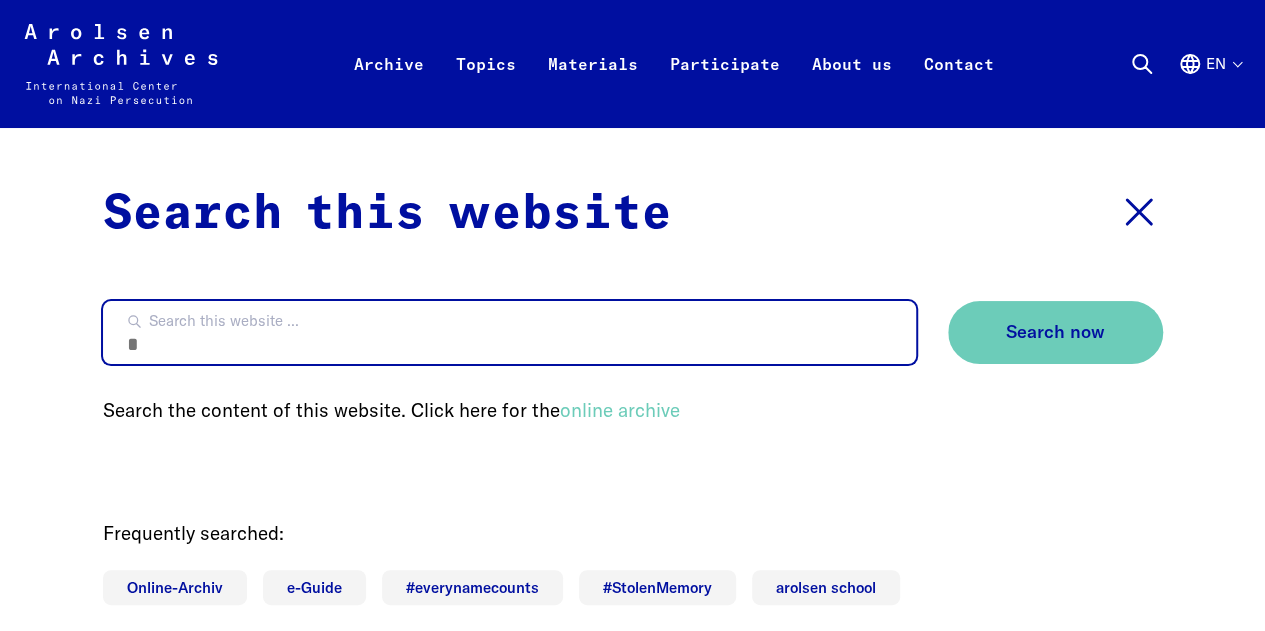 click on "Search this website ..." at bounding box center [509, 332] 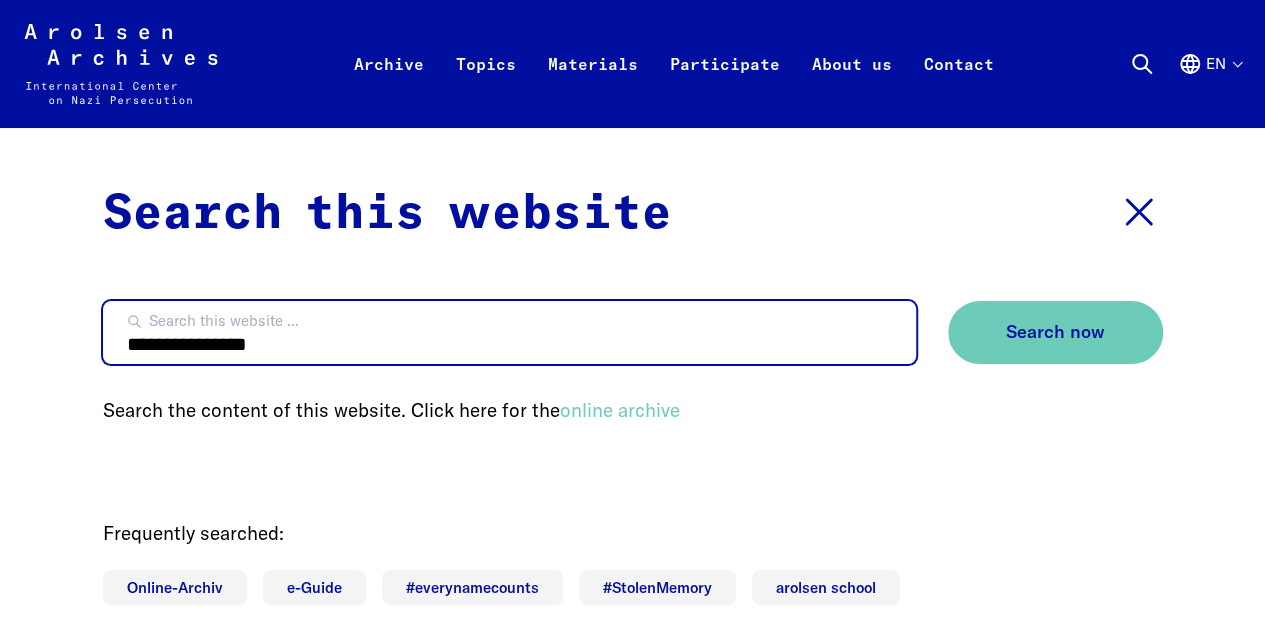 type on "**********" 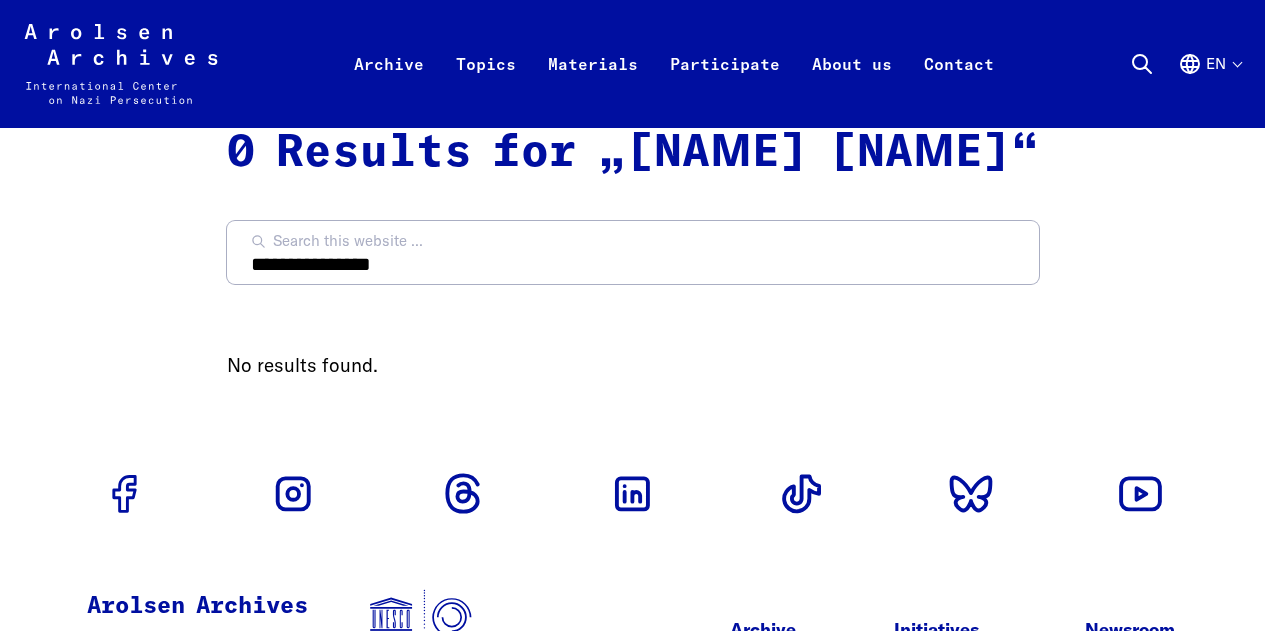 scroll, scrollTop: 0, scrollLeft: 0, axis: both 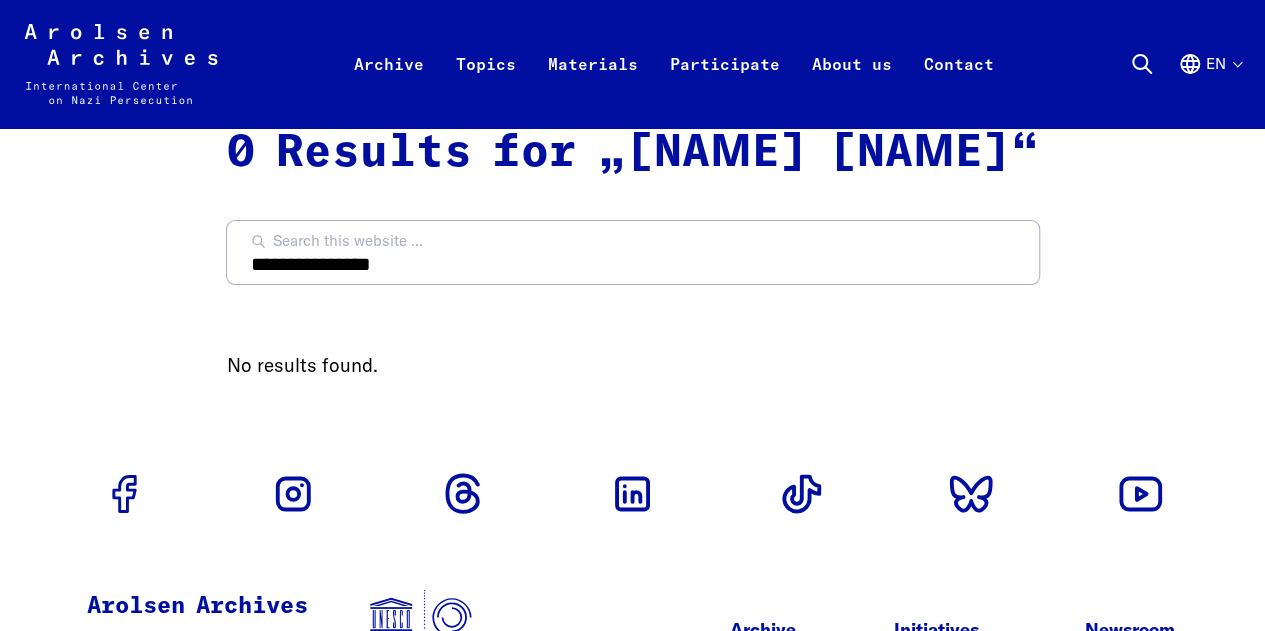 drag, startPoint x: 1262, startPoint y: 122, endPoint x: 1257, endPoint y: 147, distance: 25.495098 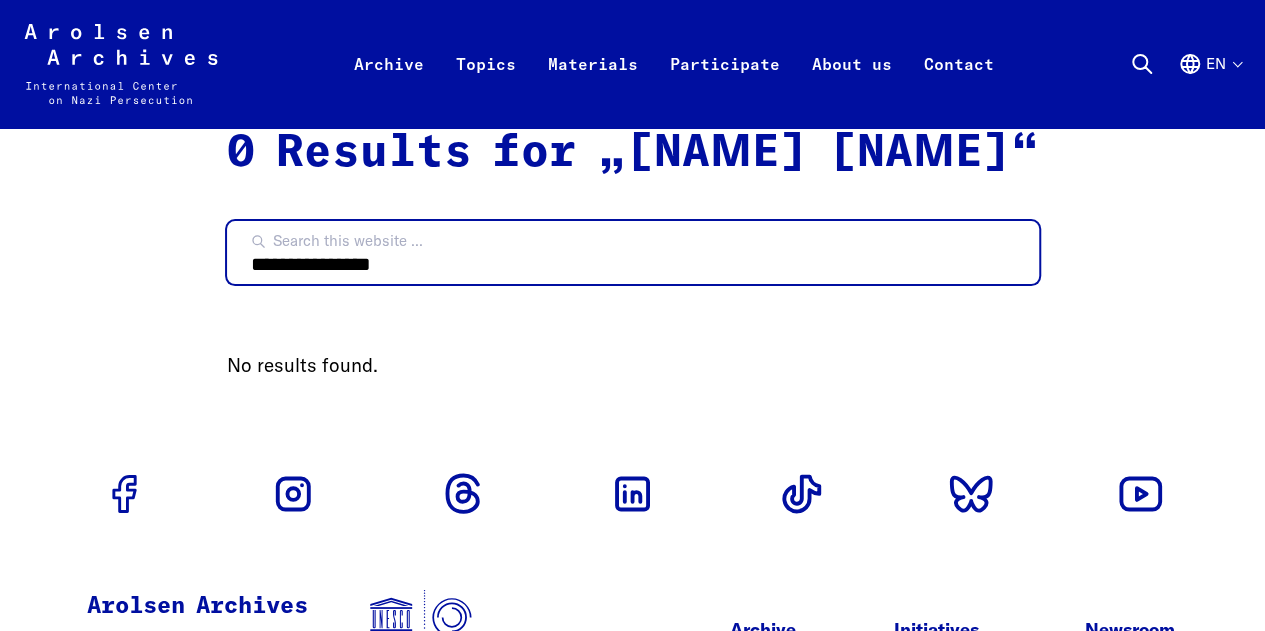 click on "**********" at bounding box center (633, 252) 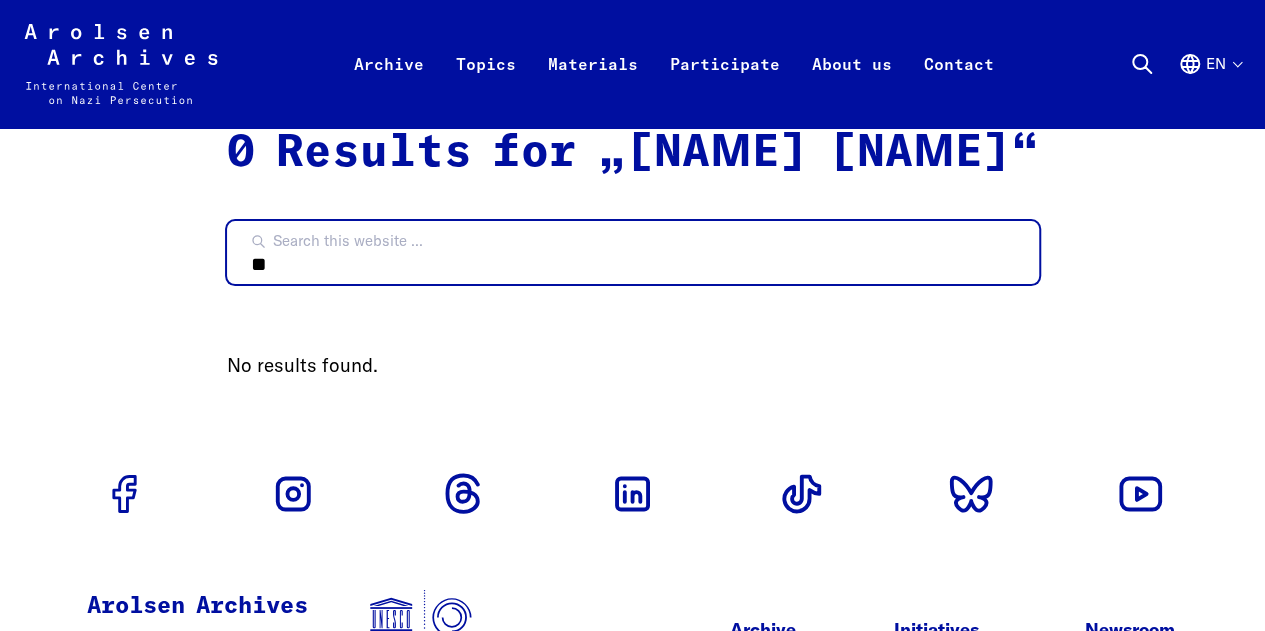 type on "*" 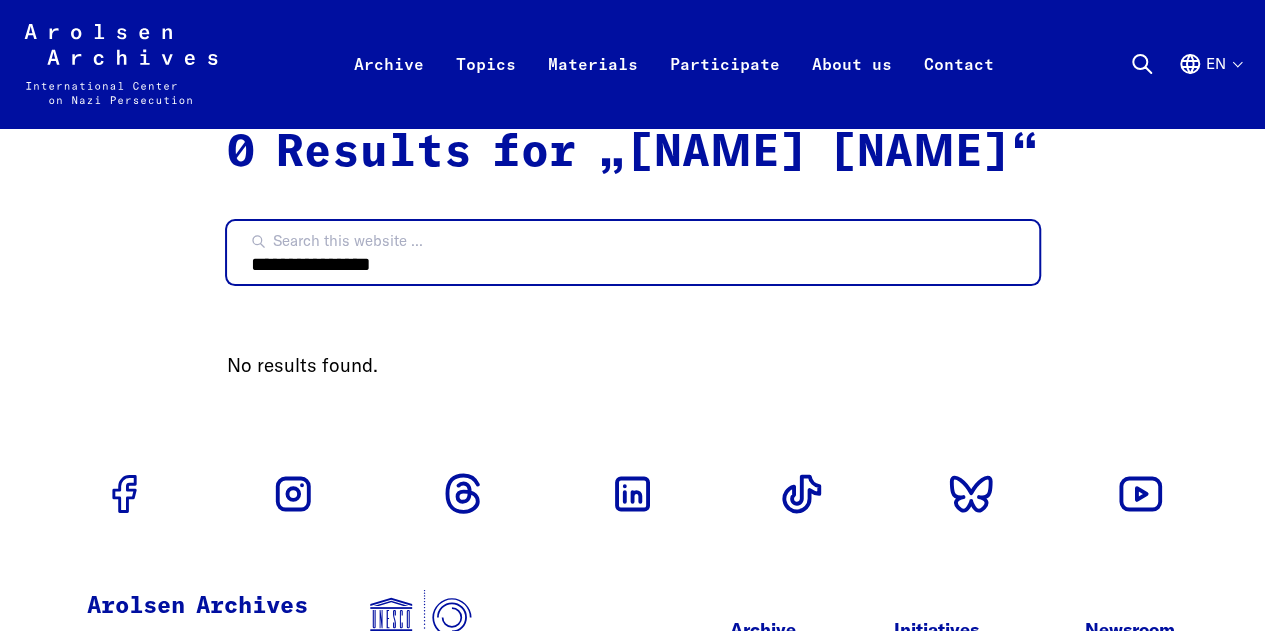 type on "**********" 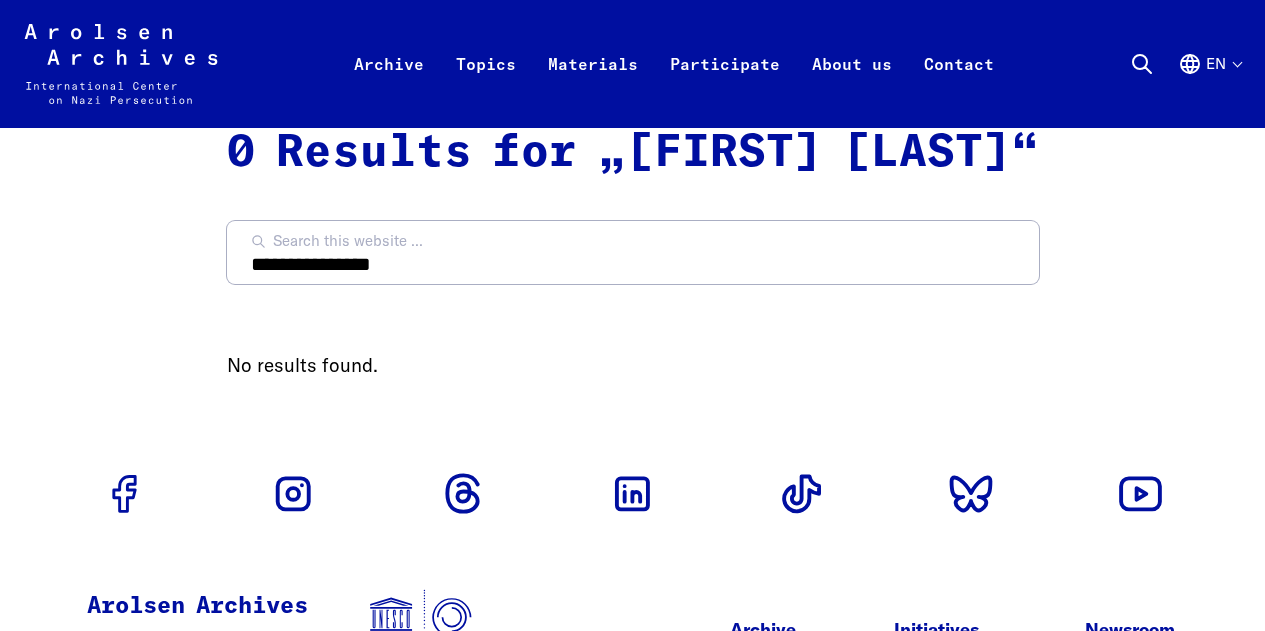 scroll, scrollTop: 0, scrollLeft: 0, axis: both 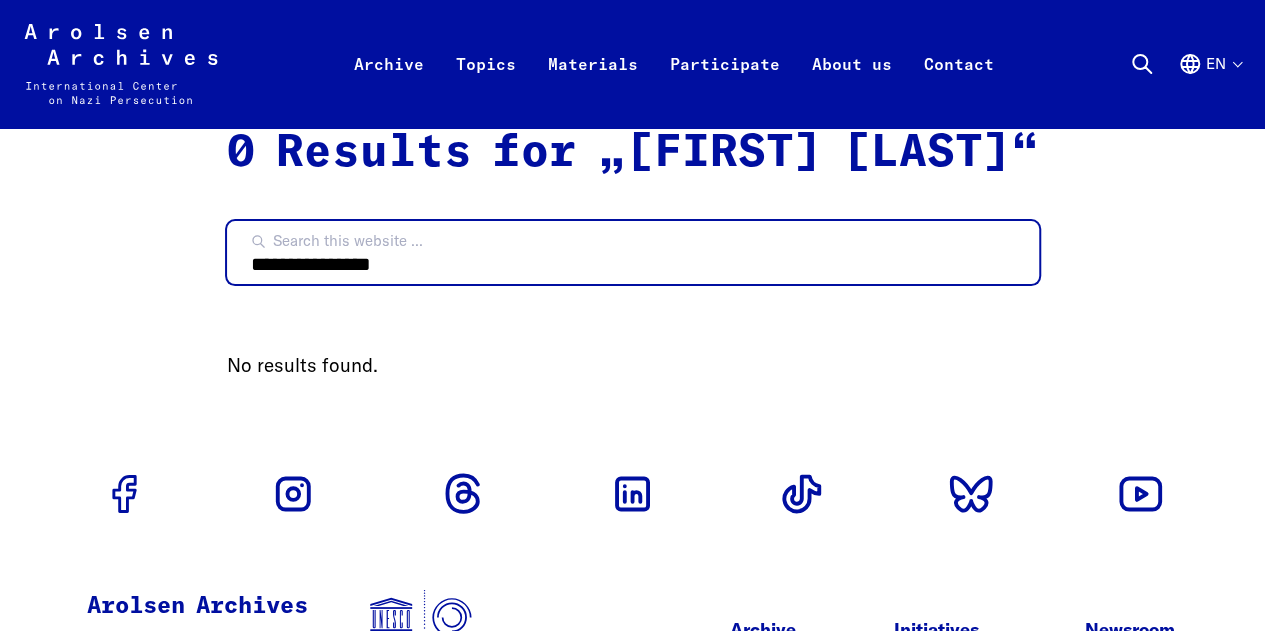 click on "**********" at bounding box center [633, 252] 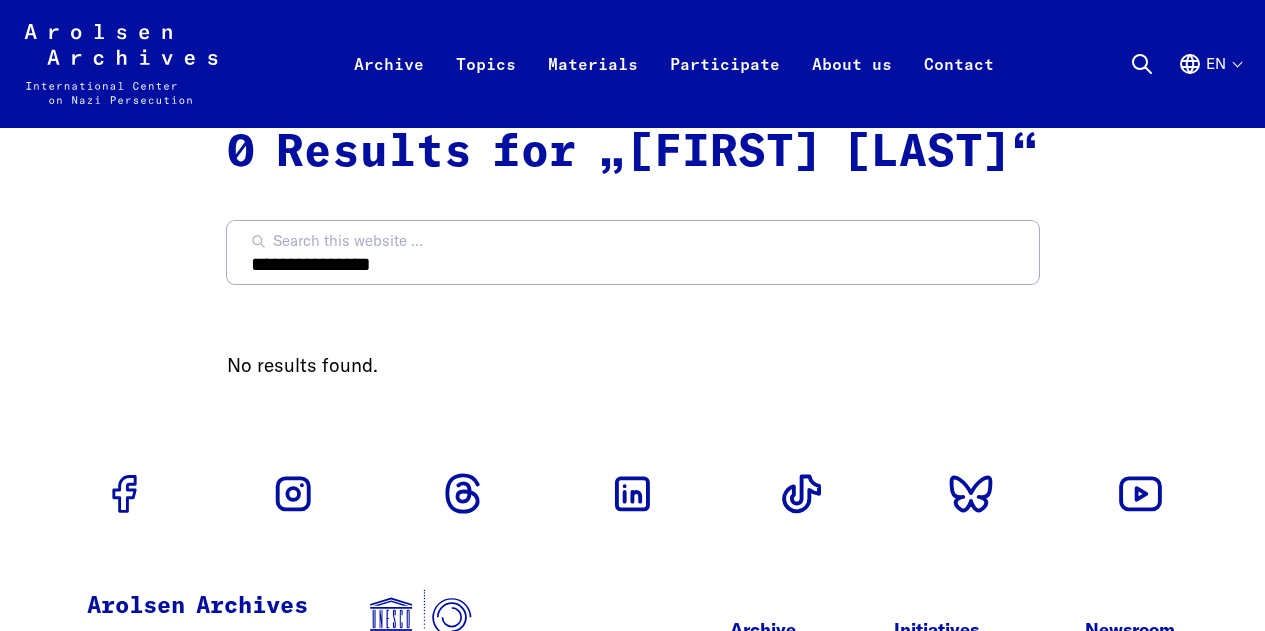 scroll, scrollTop: 0, scrollLeft: 0, axis: both 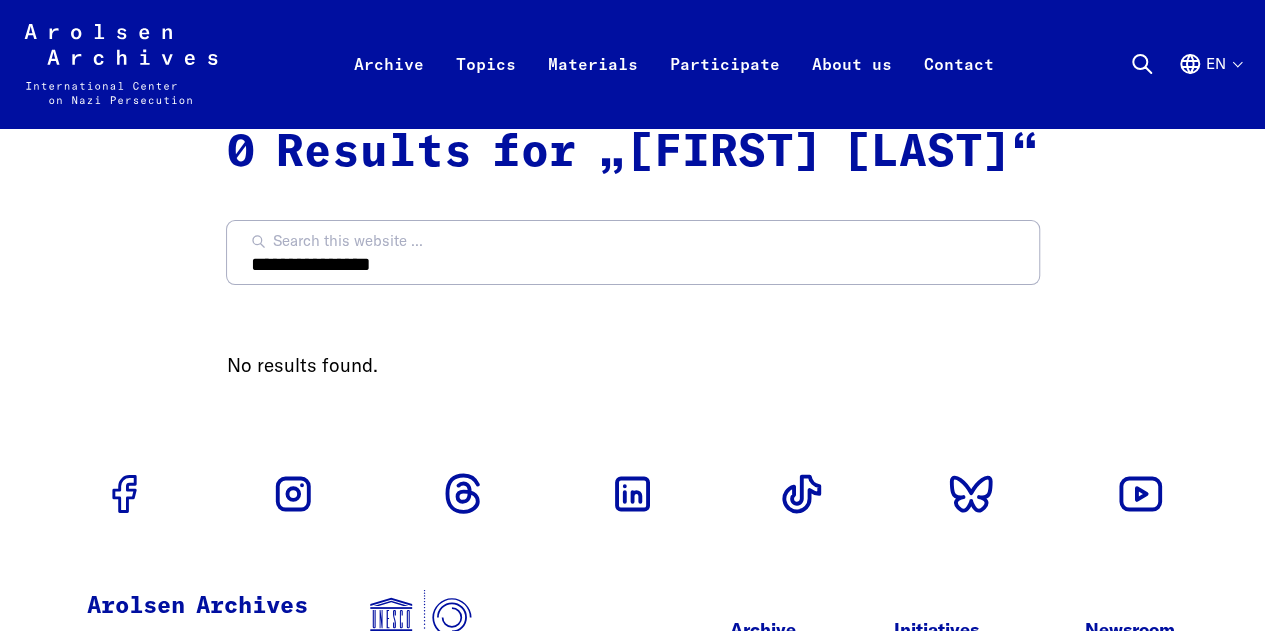click 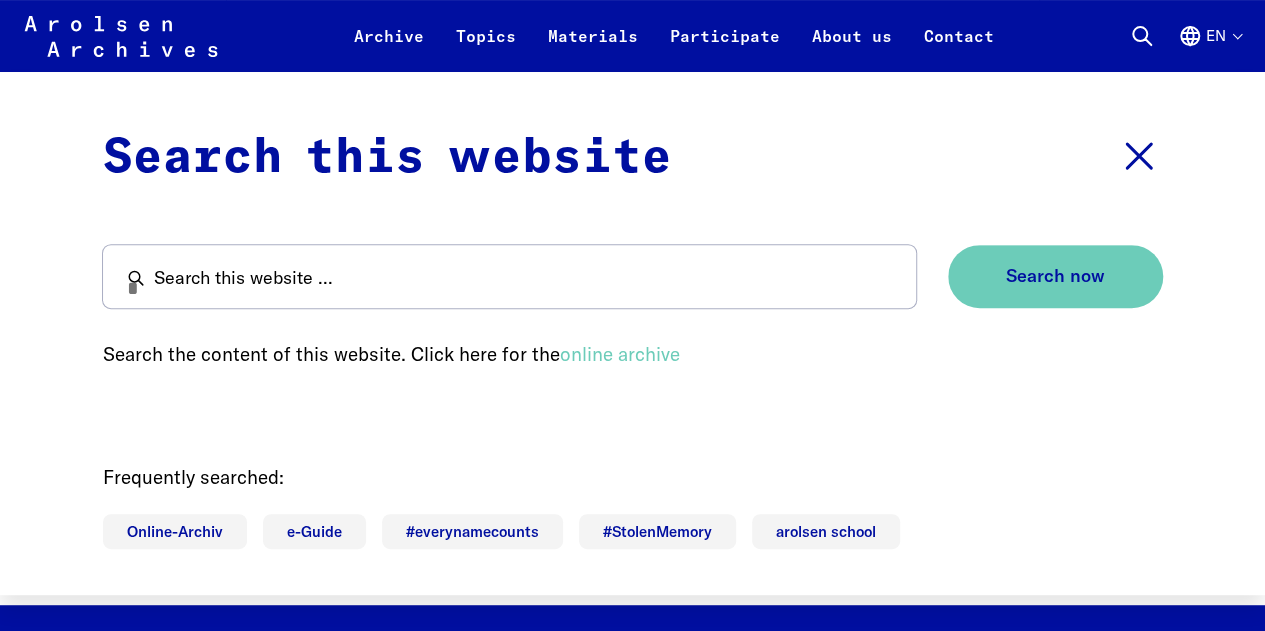 scroll, scrollTop: 255, scrollLeft: 0, axis: vertical 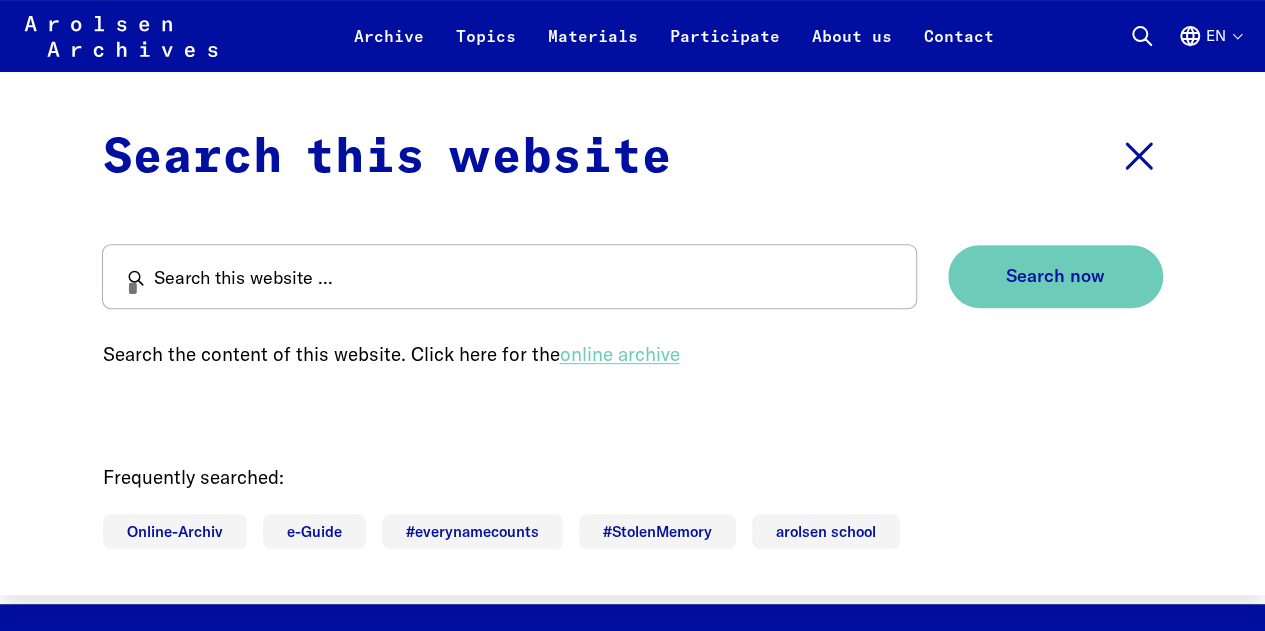 click on "online archive" at bounding box center (620, 354) 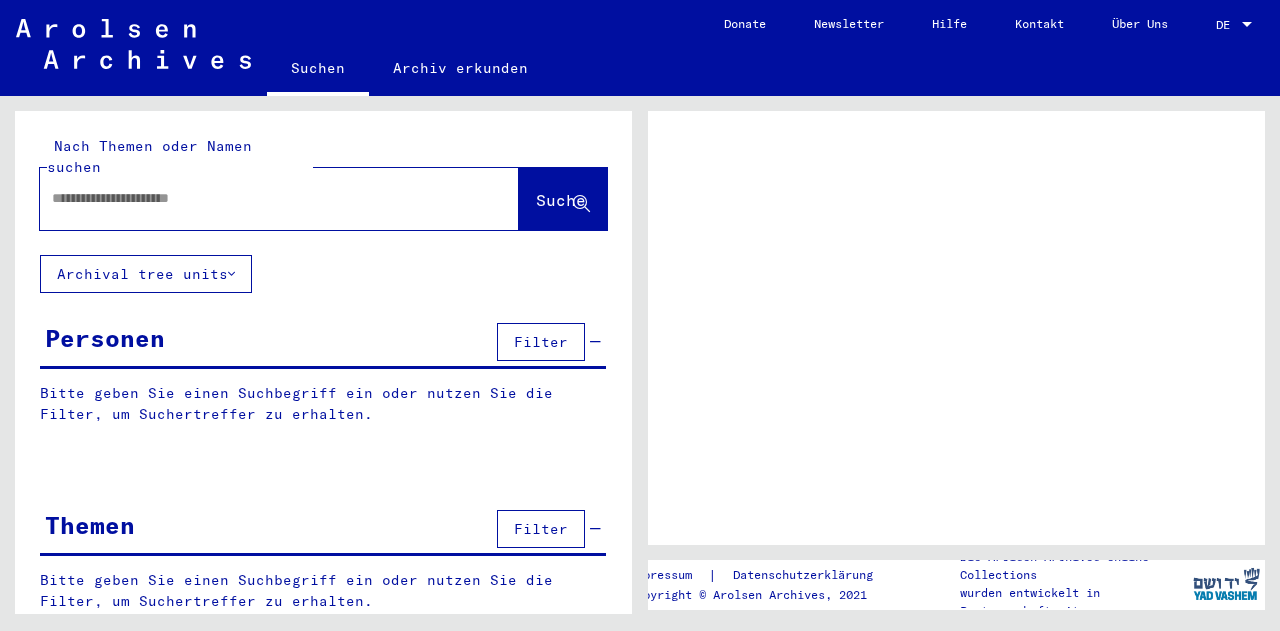 scroll, scrollTop: 0, scrollLeft: 0, axis: both 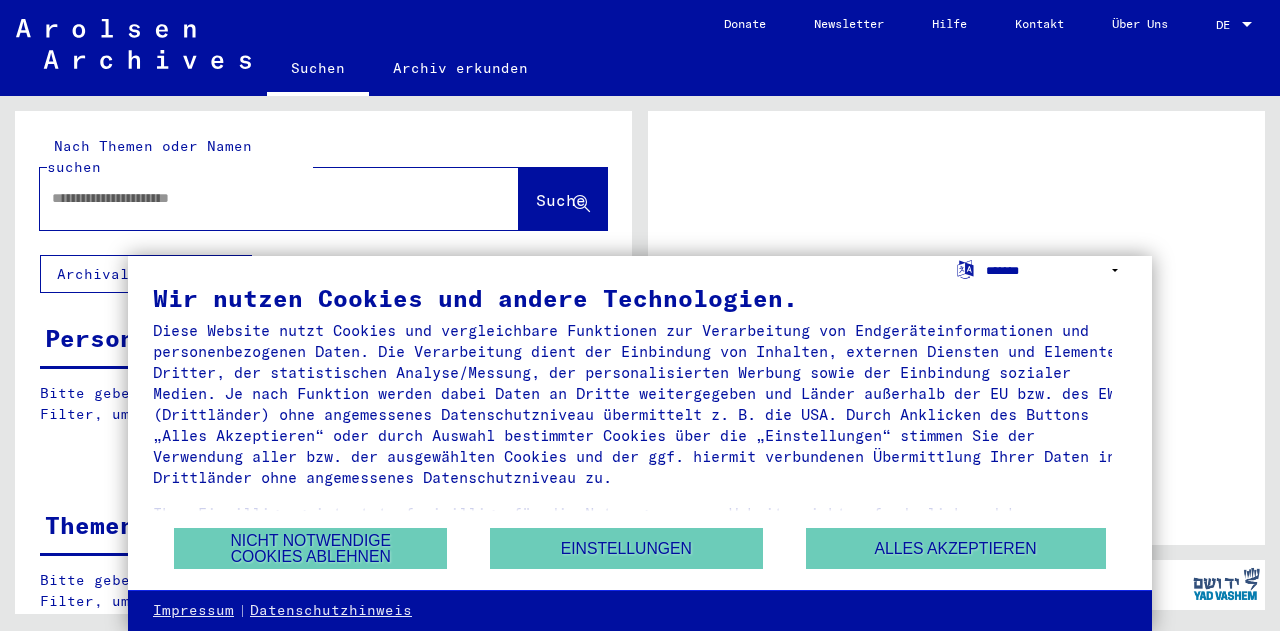click on "**********" at bounding box center (1056, 270) 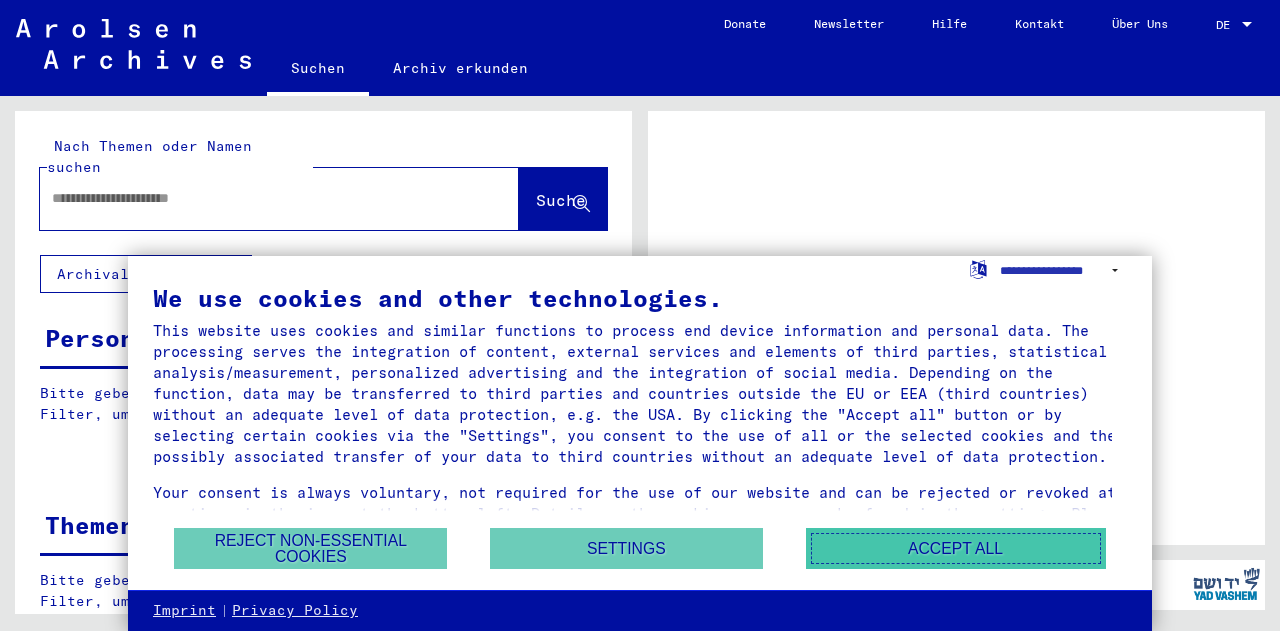click on "Accept all" at bounding box center (956, 548) 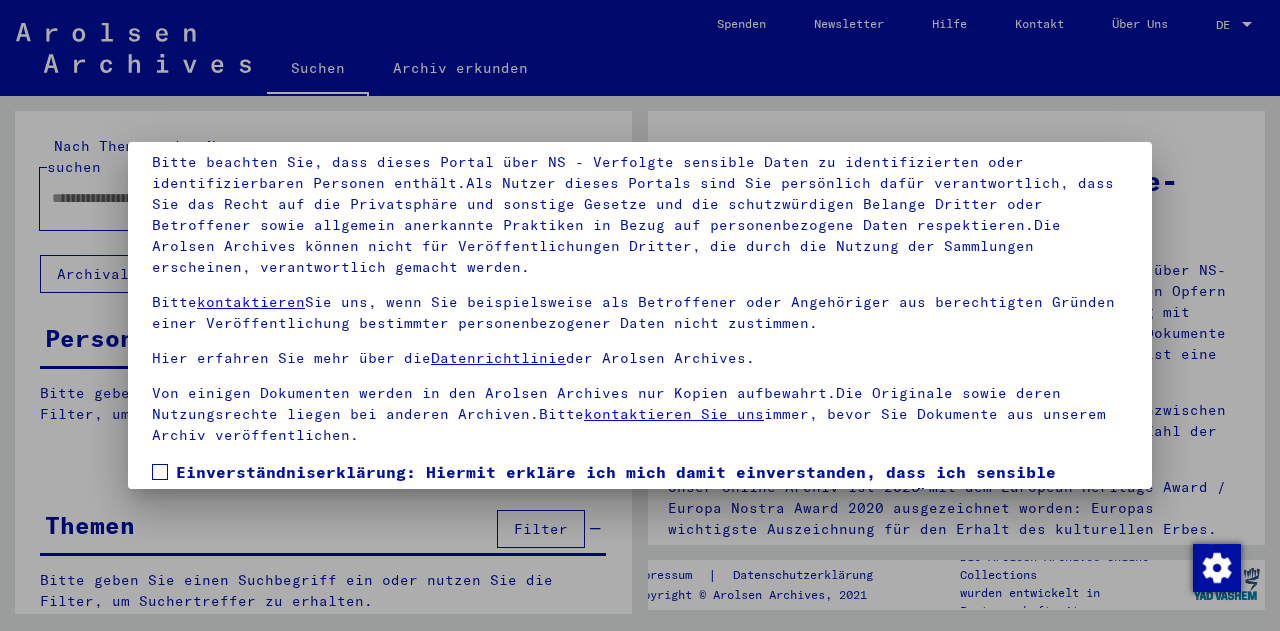scroll, scrollTop: 163, scrollLeft: 0, axis: vertical 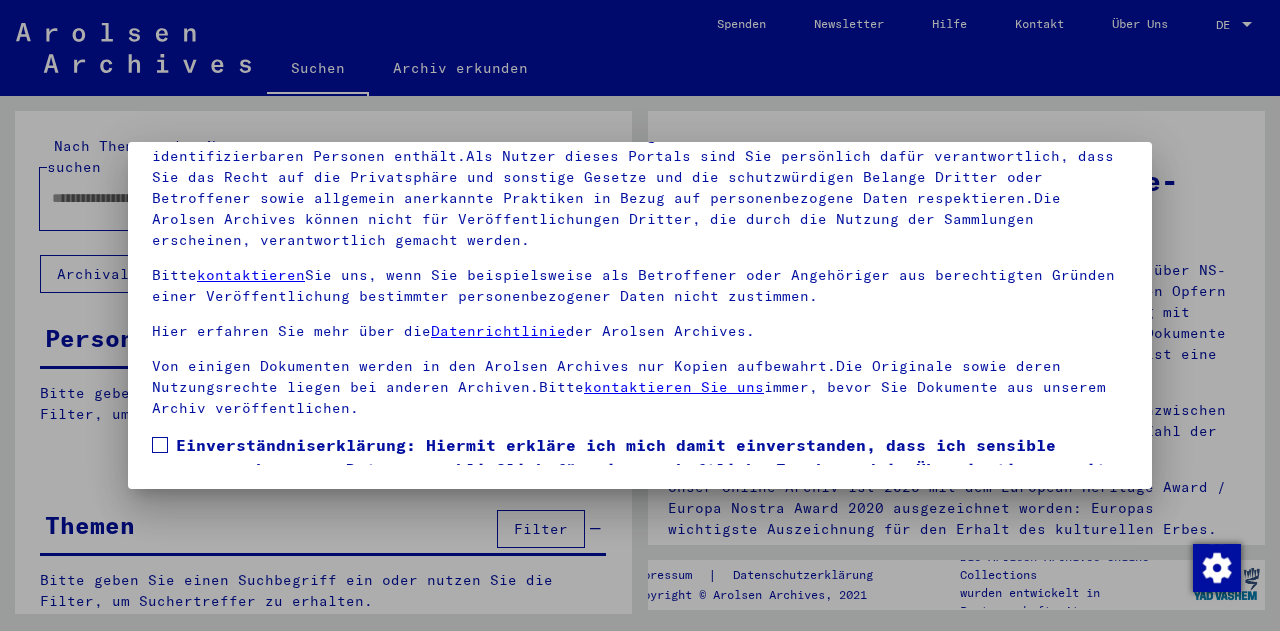 click on "Unsere  Nutzungsbedingungen  wurden durch den Internationalen Ausschuss als oberstes Leitungsgremium der Arolsen Archives festgelegt und entsprechen nicht deutschem oder anderem nationalen Archivrecht. Bitte beachten Sie, dass dieses Portal über NS - Verfolgte sensible Daten zu identifizierten oder identifizierbaren Personen enthält.Als Nutzer dieses Portals sind Sie persönlich dafür verantwortlich, dass Sie das Recht auf die Privatsphäre und sonstige Gesetze und die schutzwürdigen Belange Dritter oder Betroffener sowie allgemein anerkannte Praktiken in Bezug auf personenbezogene Daten respektieren.Die Arolsen Archives können nicht für Veröffentlichungen Dritter, die durch die Nutzung der Sammlungen erscheinen, verantwortlich gemacht werden. Bitte  kontaktieren  Sie uns, wenn Sie beispielsweise als Betroffener oder Angehöriger aus berechtigten Gründen einer Veröffentlichung bestimmter personenbezogener Daten nicht zustimmen. Hier erfahren Sie mehr über die  Datenrichtlinie  der Arolsen Archives." at bounding box center [640, 260] 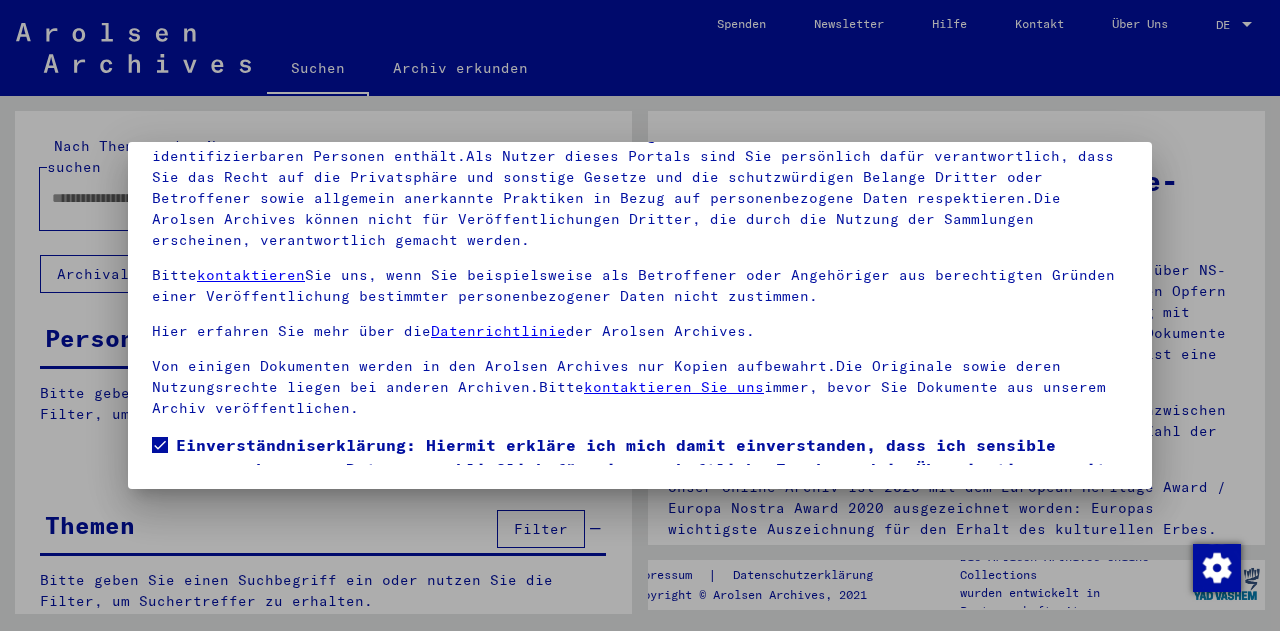 scroll, scrollTop: 134, scrollLeft: 0, axis: vertical 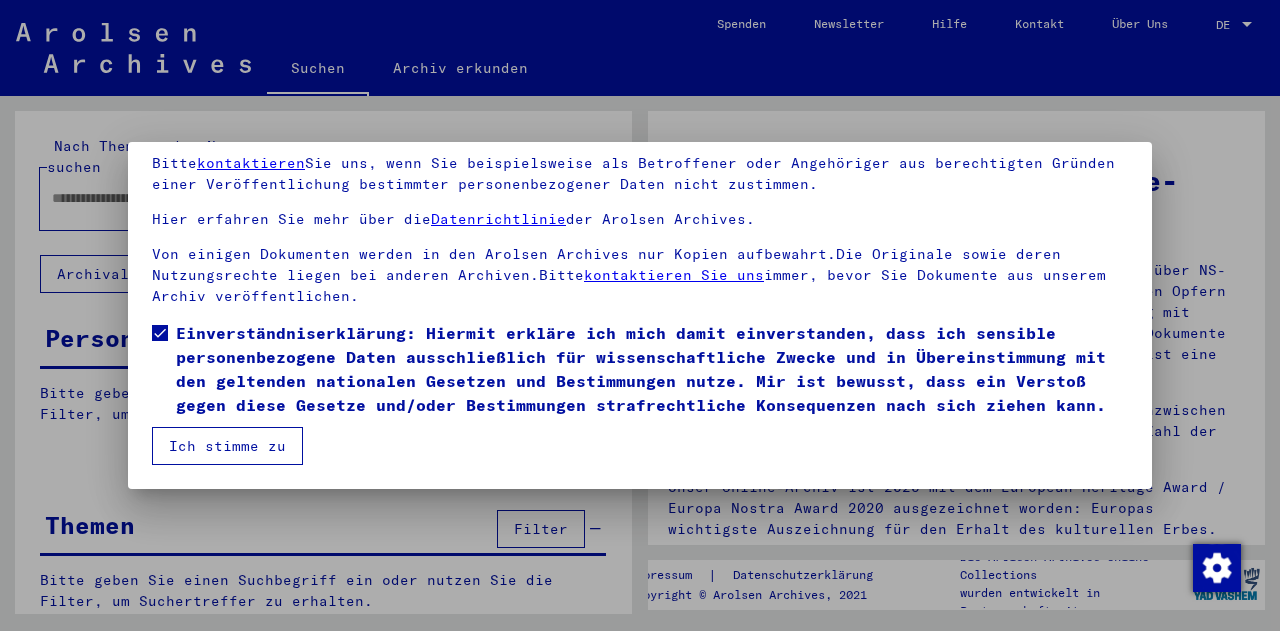 click on "Ich stimme zu" at bounding box center (227, 446) 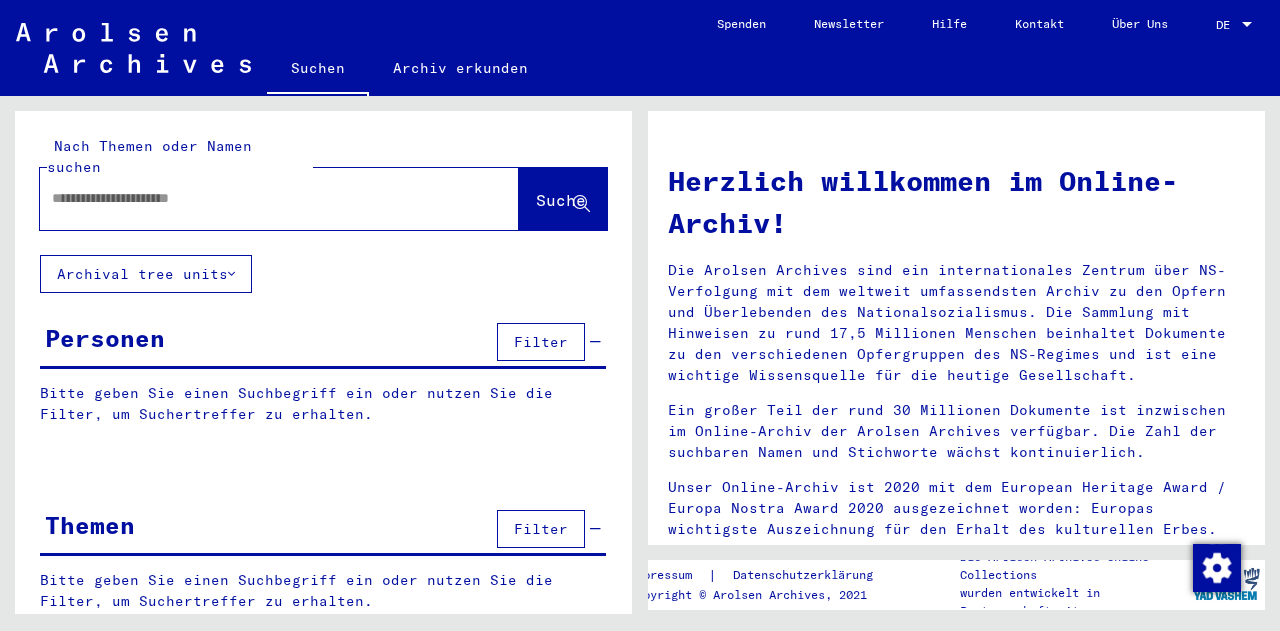 click 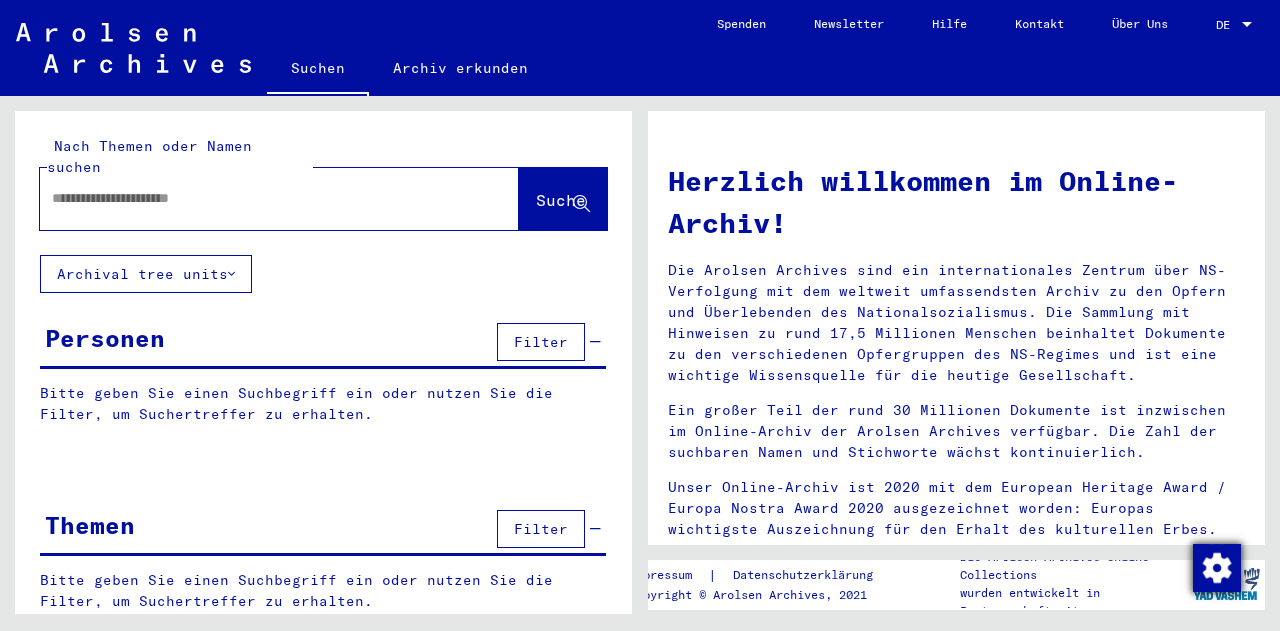 click at bounding box center [1217, 568] 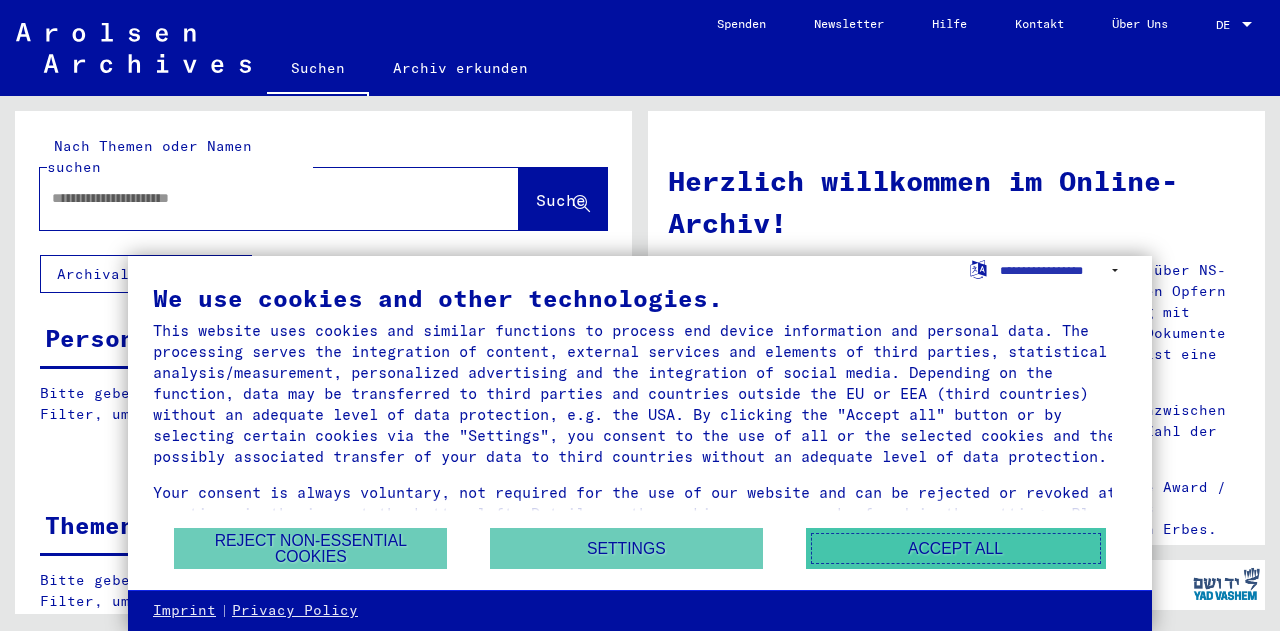 click on "Accept all" at bounding box center (956, 548) 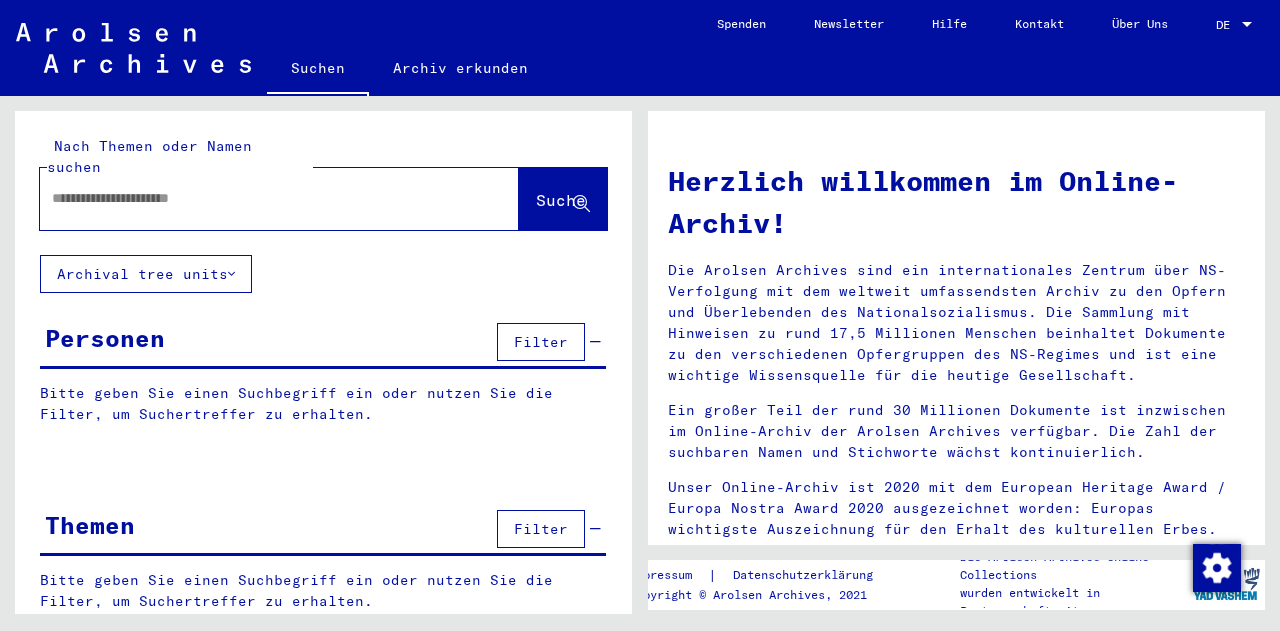 click 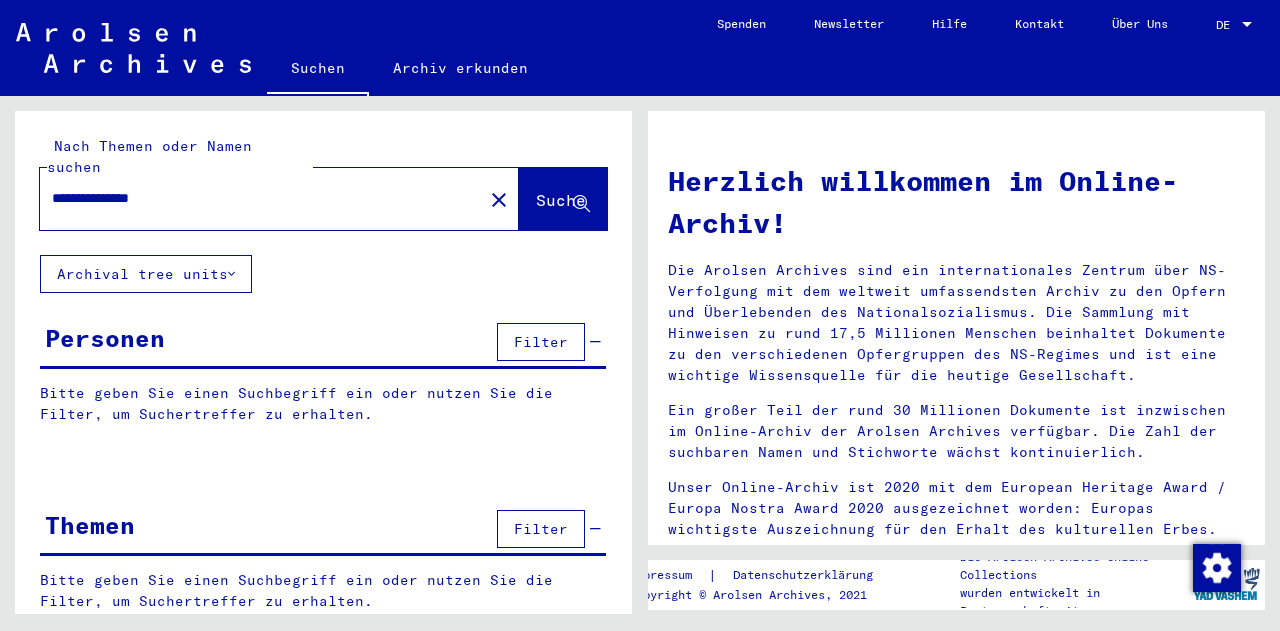 type on "**********" 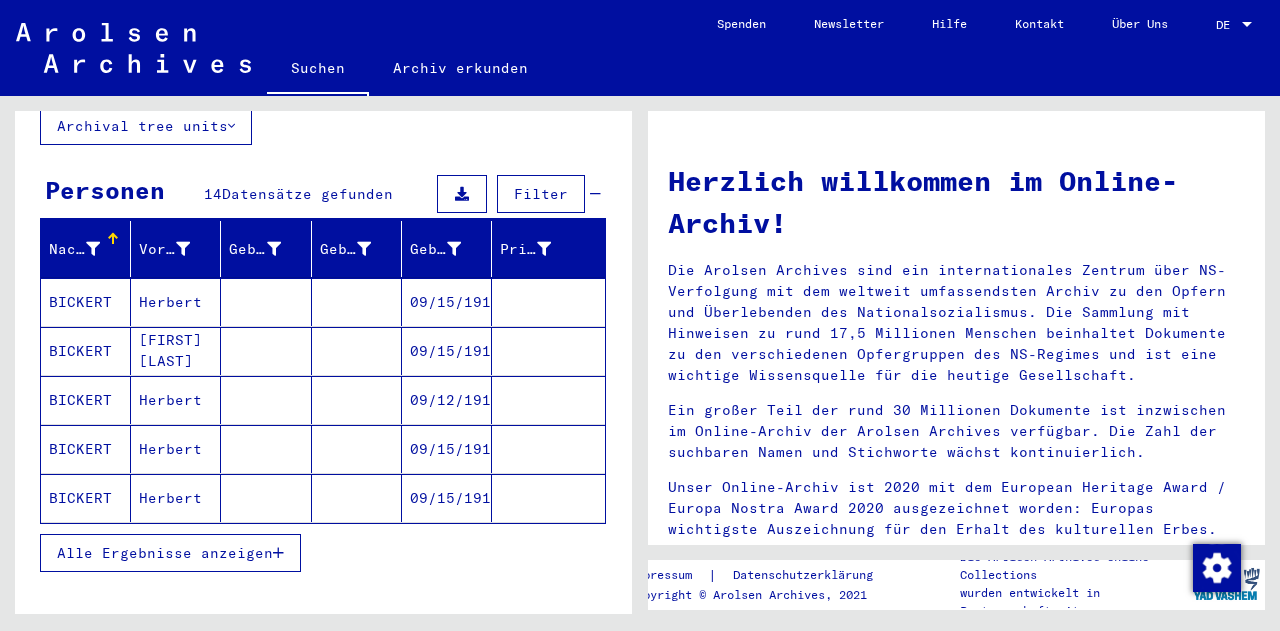 scroll, scrollTop: 146, scrollLeft: 0, axis: vertical 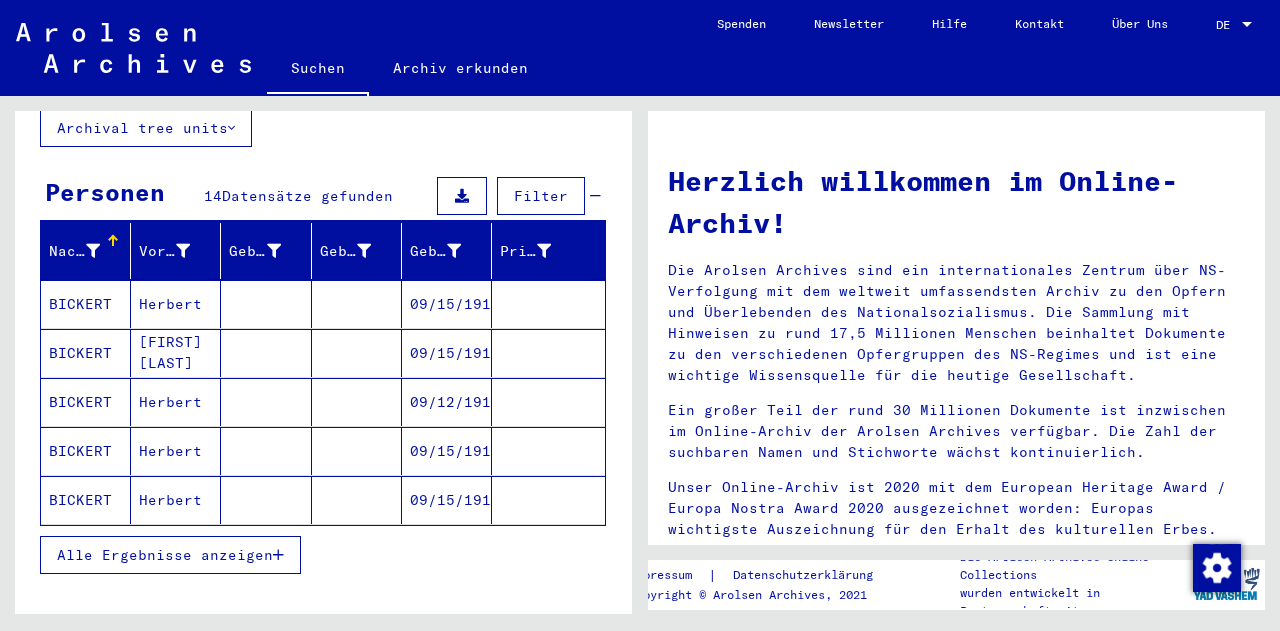 click on "Herbert" at bounding box center [176, 353] 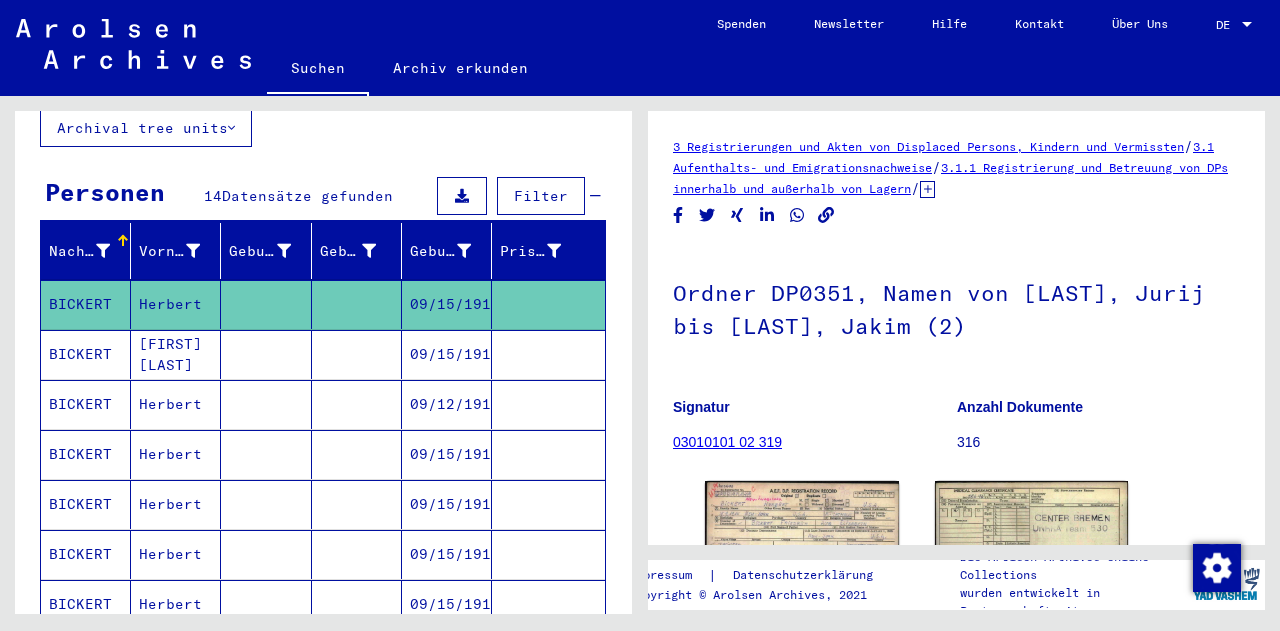 scroll, scrollTop: 0, scrollLeft: 0, axis: both 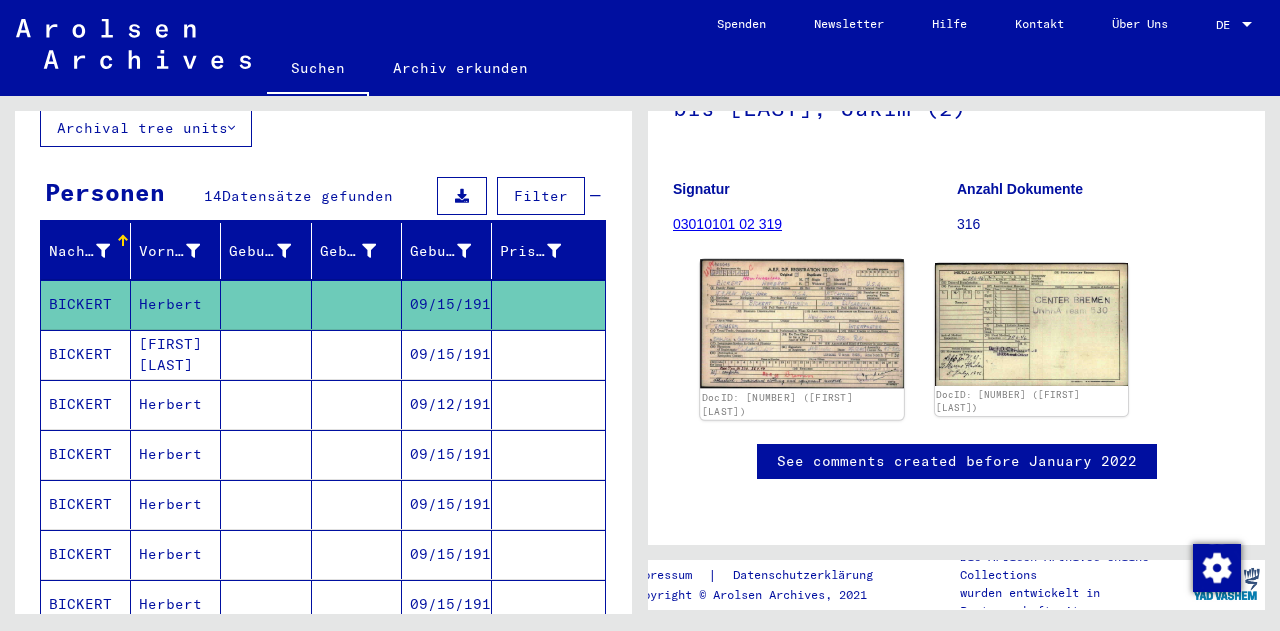 click 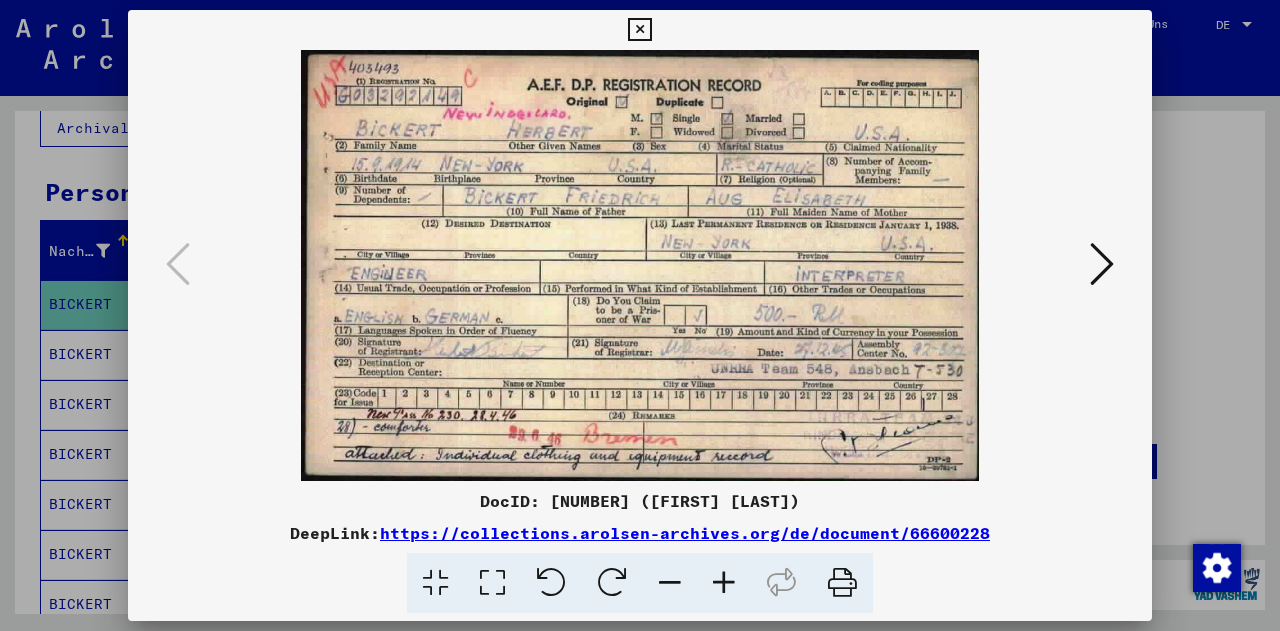 click at bounding box center (639, 30) 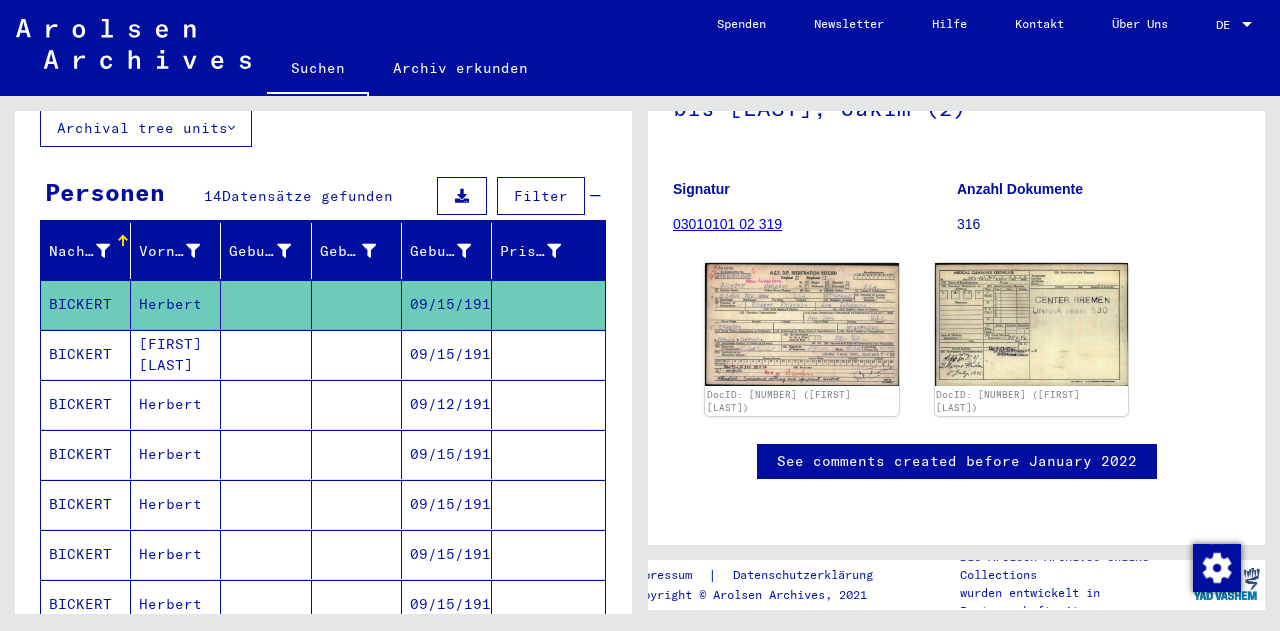 click on "BICKERT" at bounding box center (86, 404) 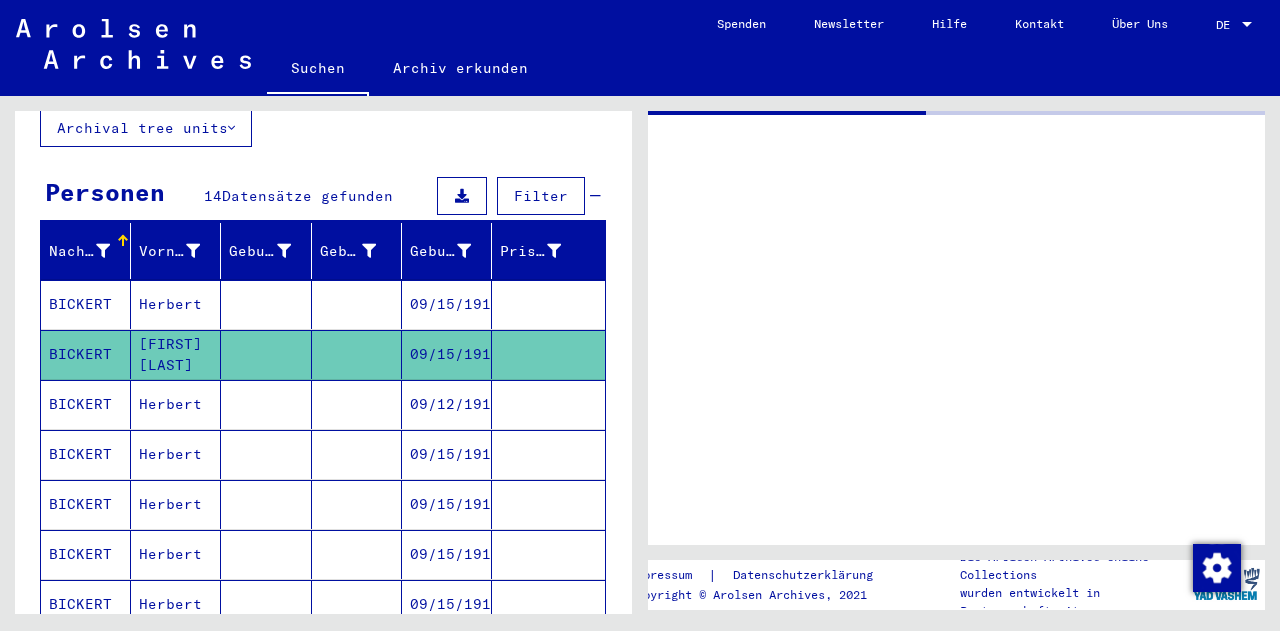 scroll, scrollTop: 0, scrollLeft: 0, axis: both 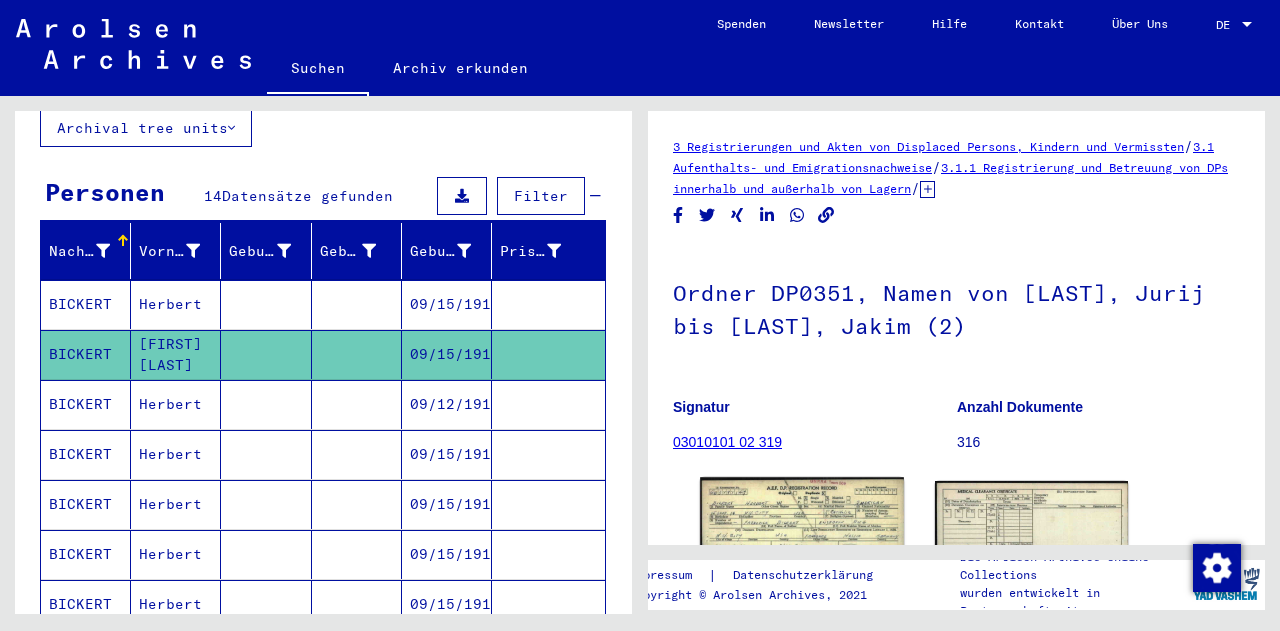 click 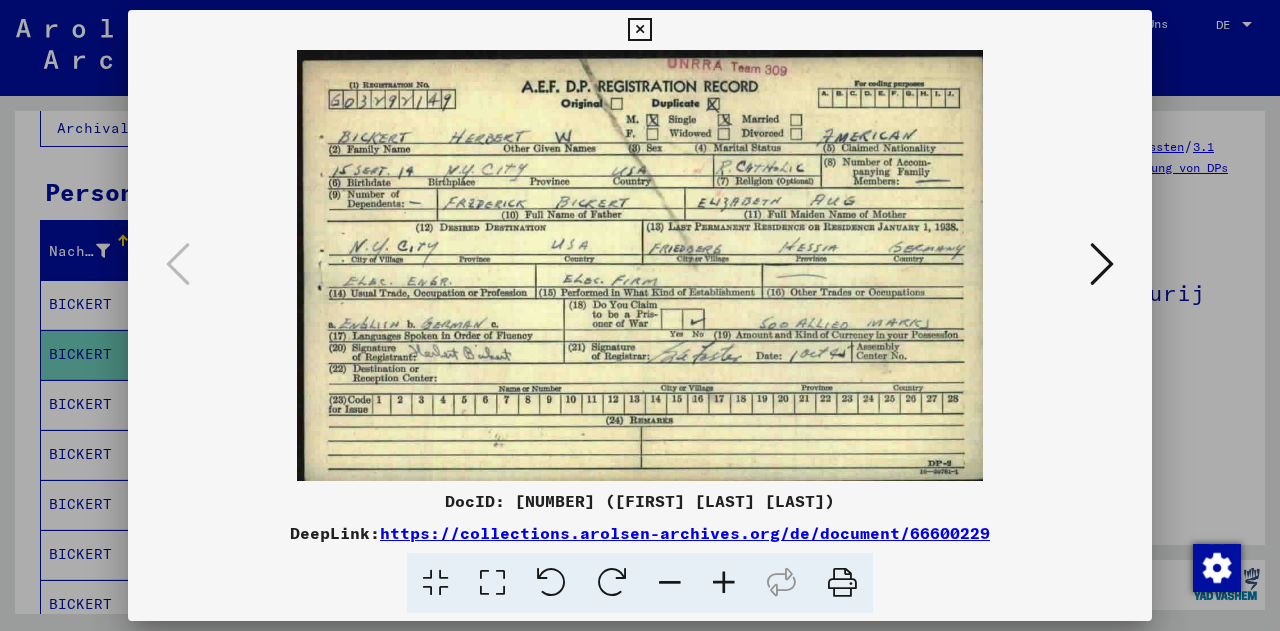 click at bounding box center [1102, 264] 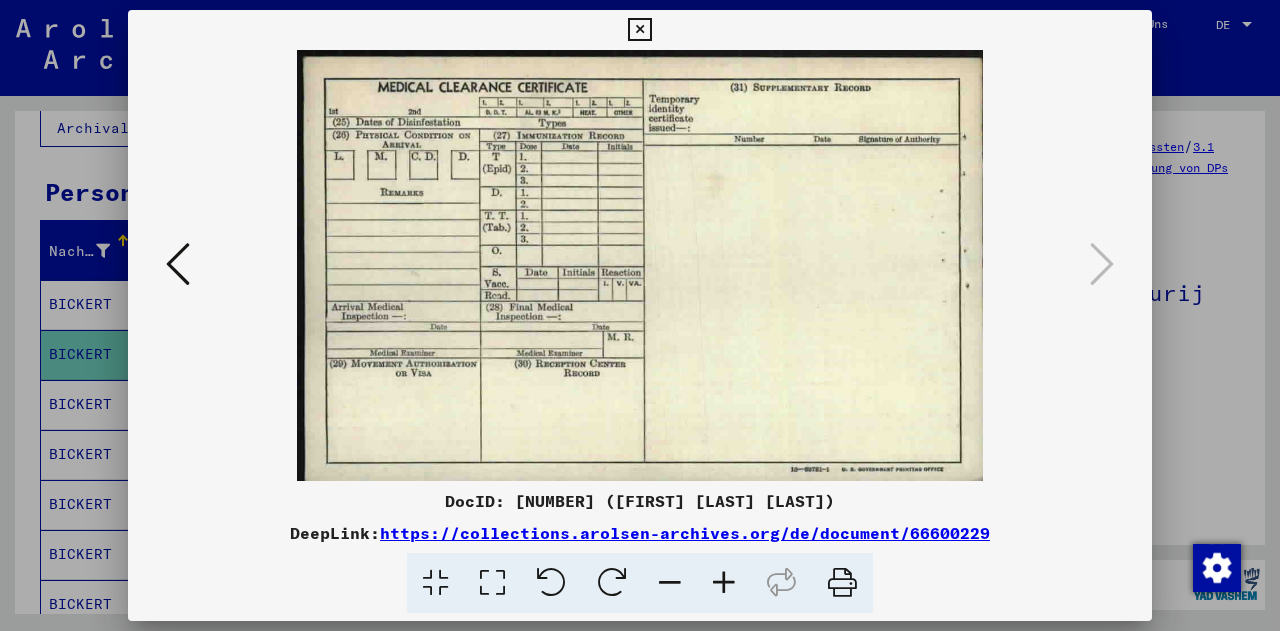 click at bounding box center [640, 315] 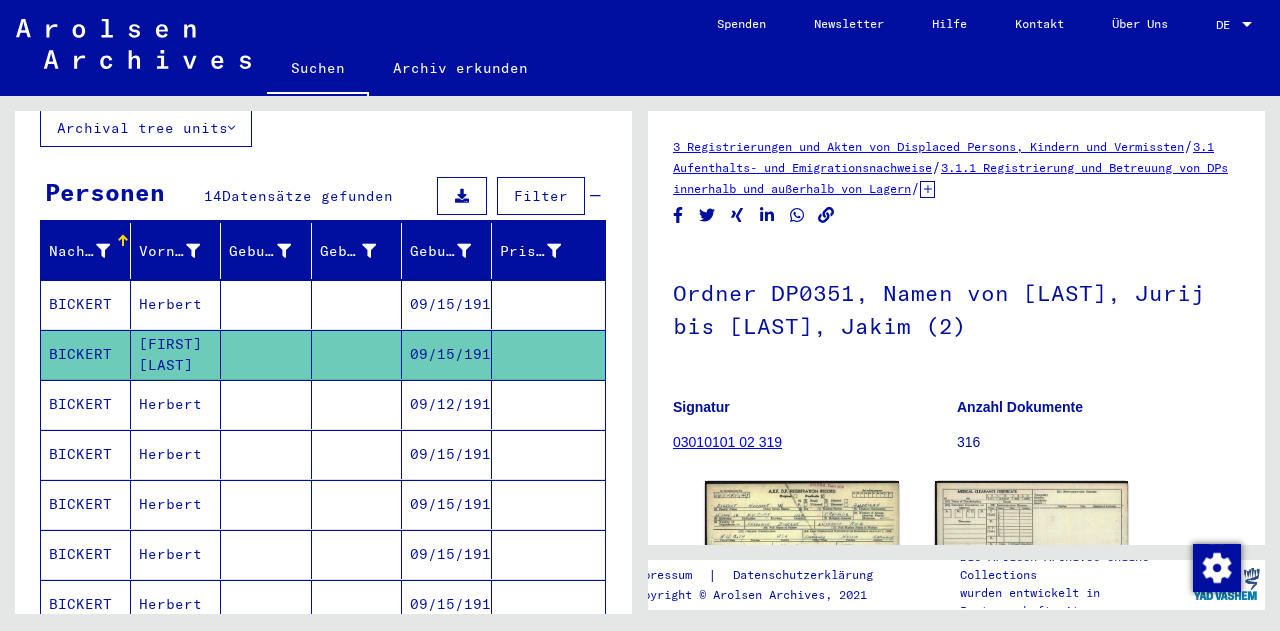 click on "BICKERT" at bounding box center [86, 454] 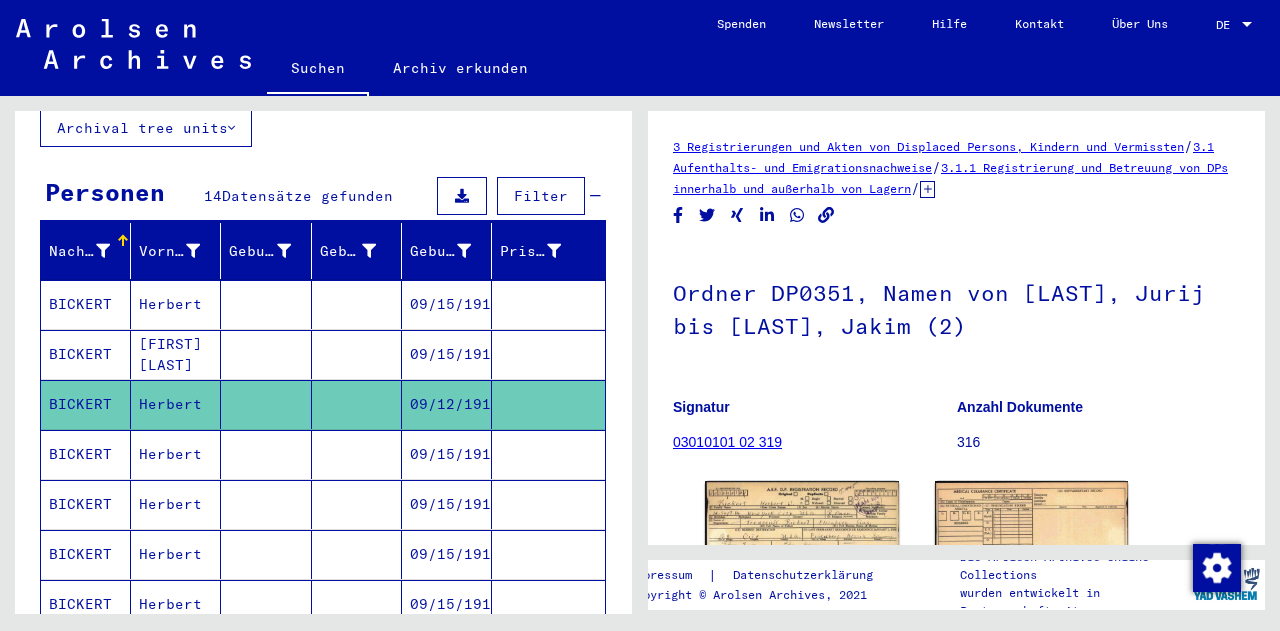 scroll, scrollTop: 0, scrollLeft: 0, axis: both 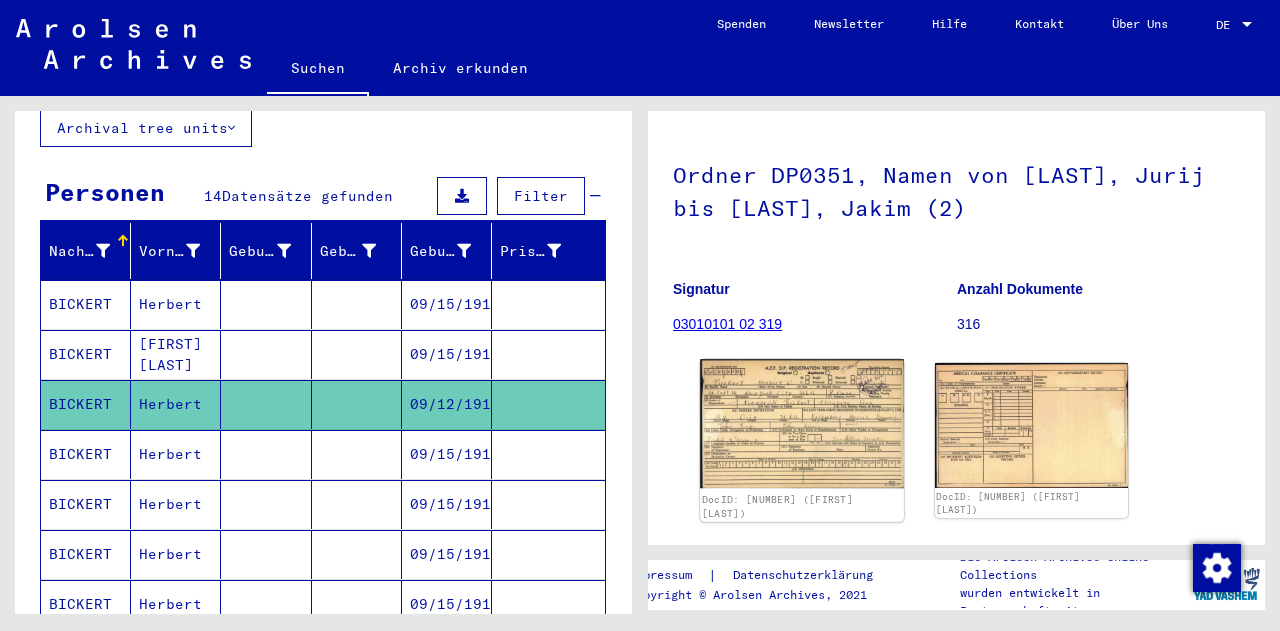 click 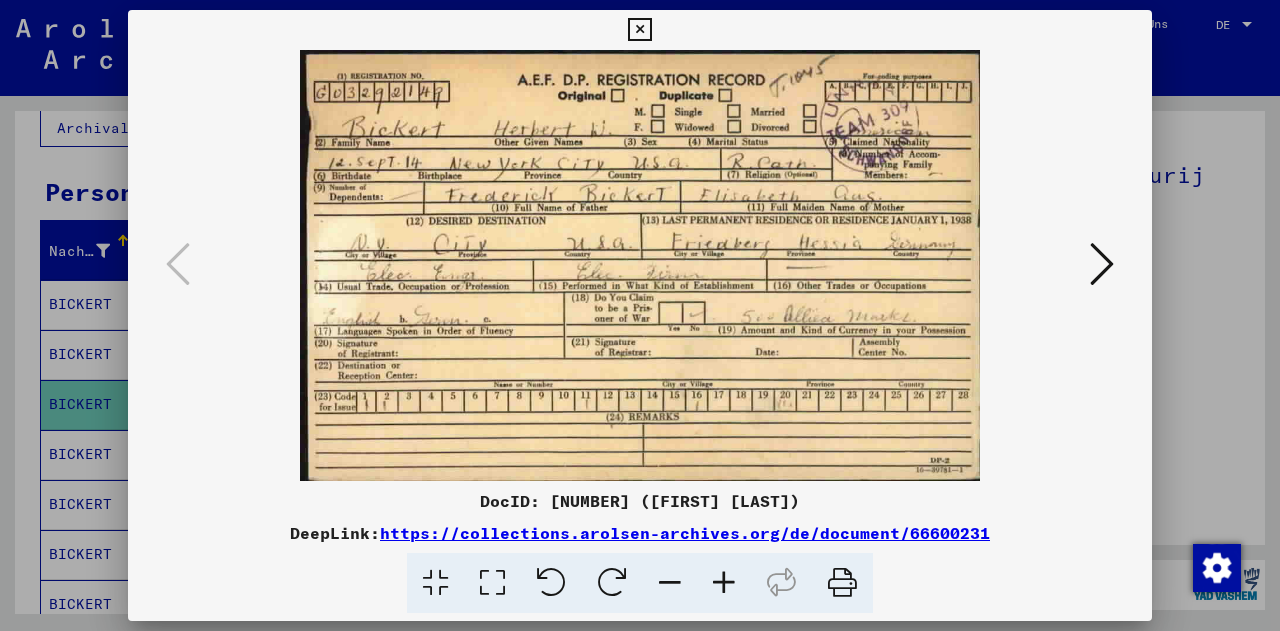 click at bounding box center [640, 315] 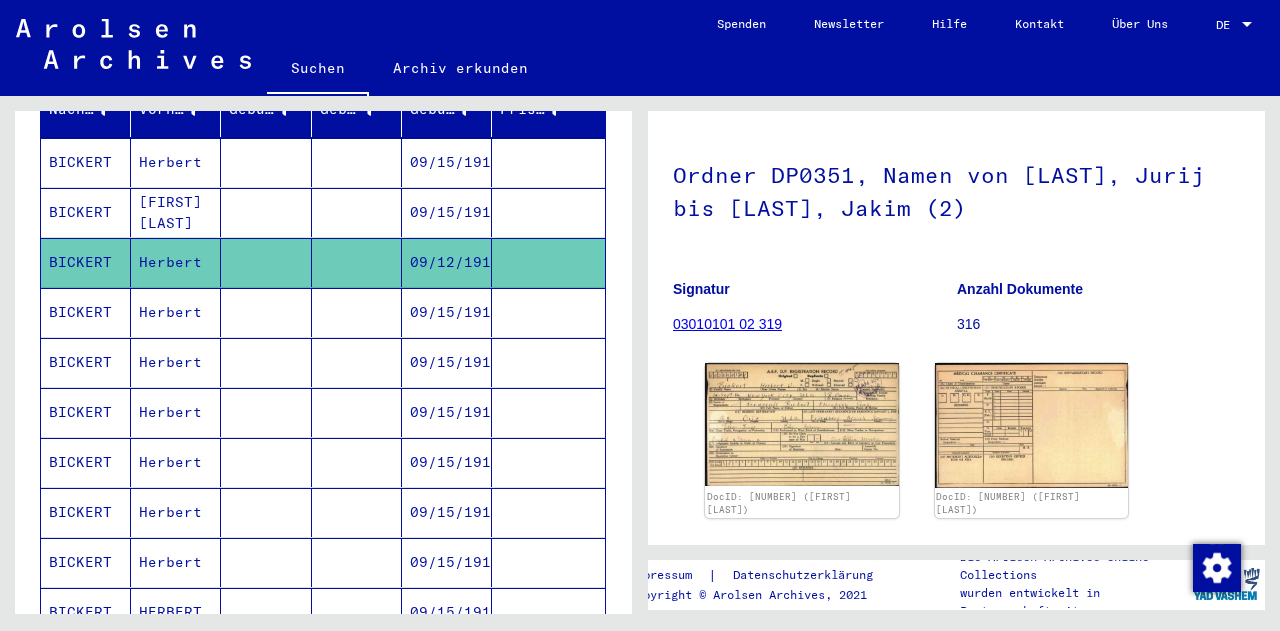 scroll, scrollTop: 281, scrollLeft: 0, axis: vertical 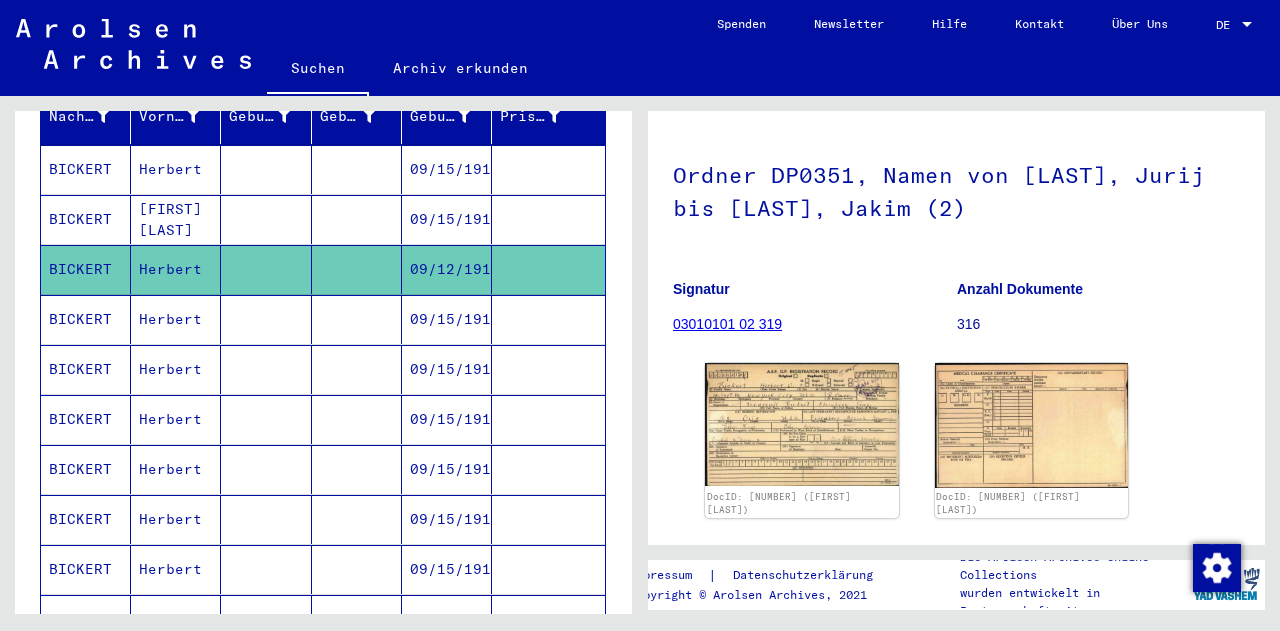 click on "BICKERT" at bounding box center (86, 369) 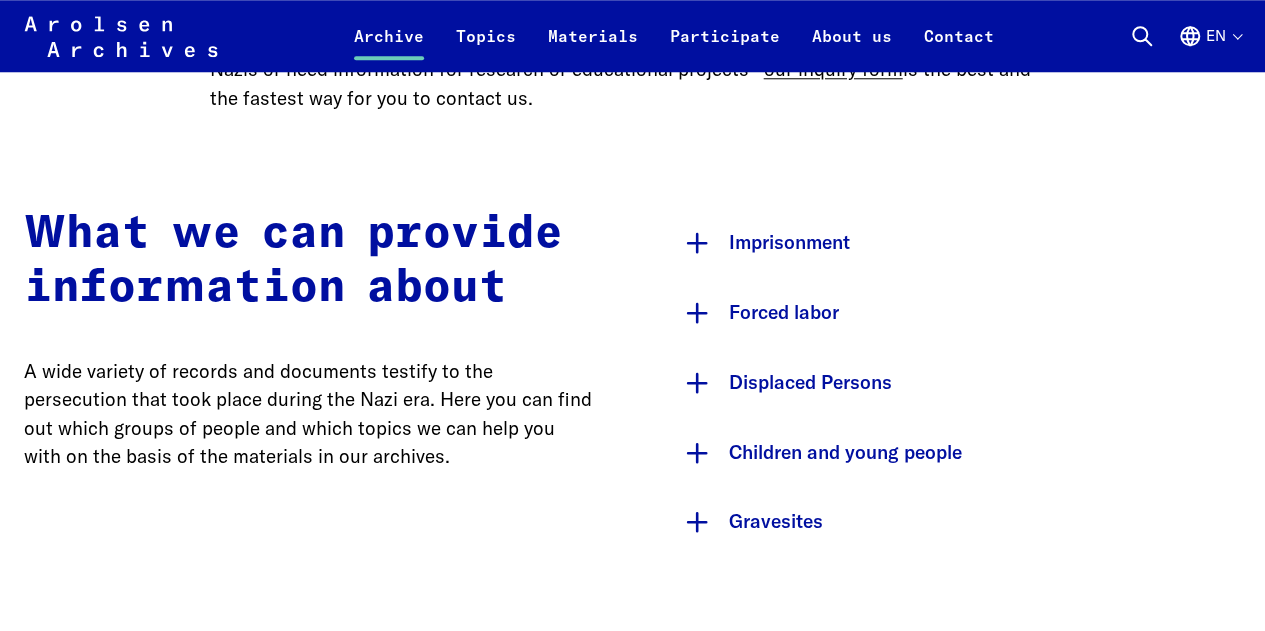 scroll, scrollTop: 965, scrollLeft: 0, axis: vertical 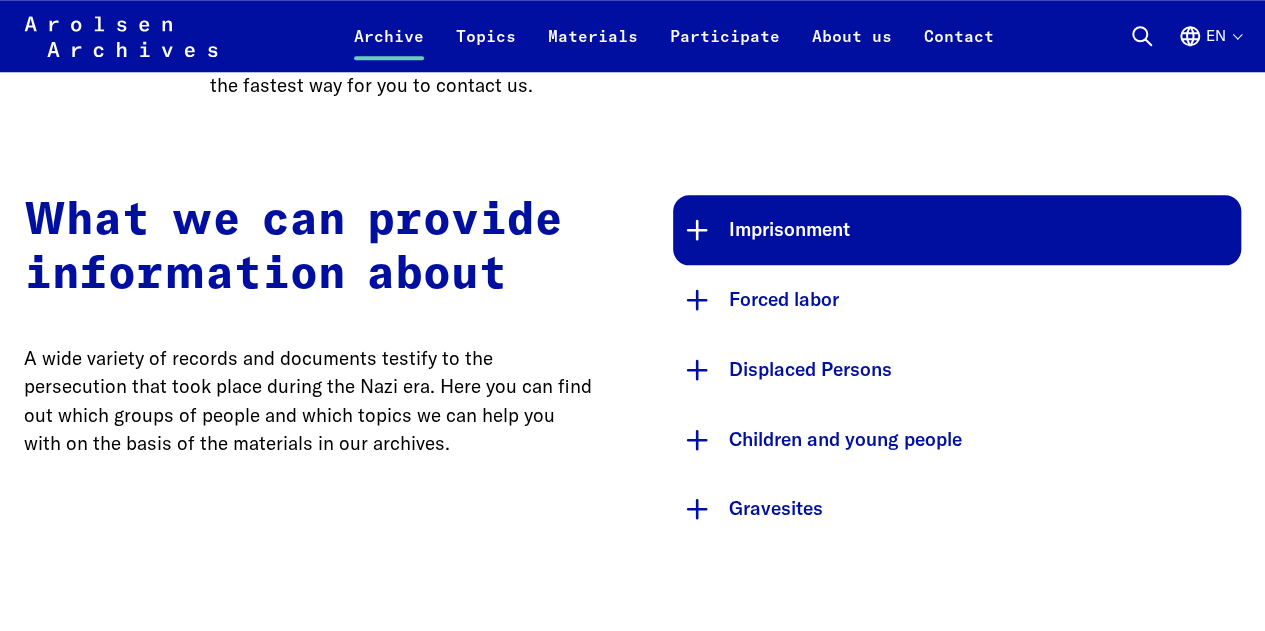 click on "Imprisonment" at bounding box center [957, 230] 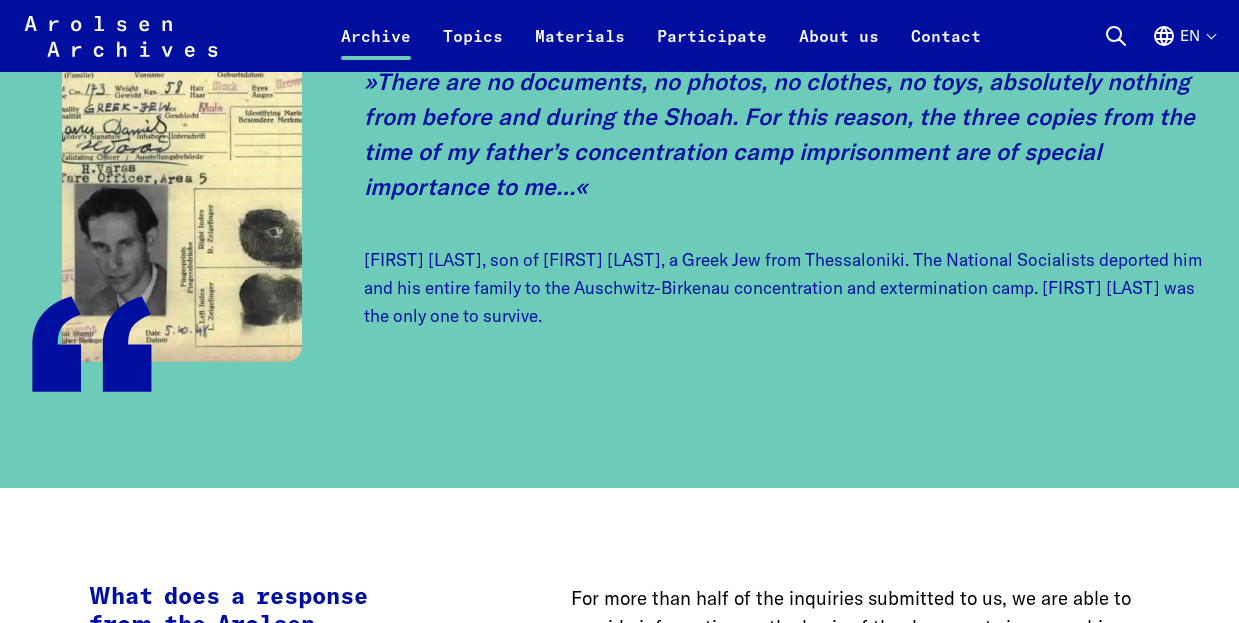 scroll, scrollTop: 5260, scrollLeft: 0, axis: vertical 